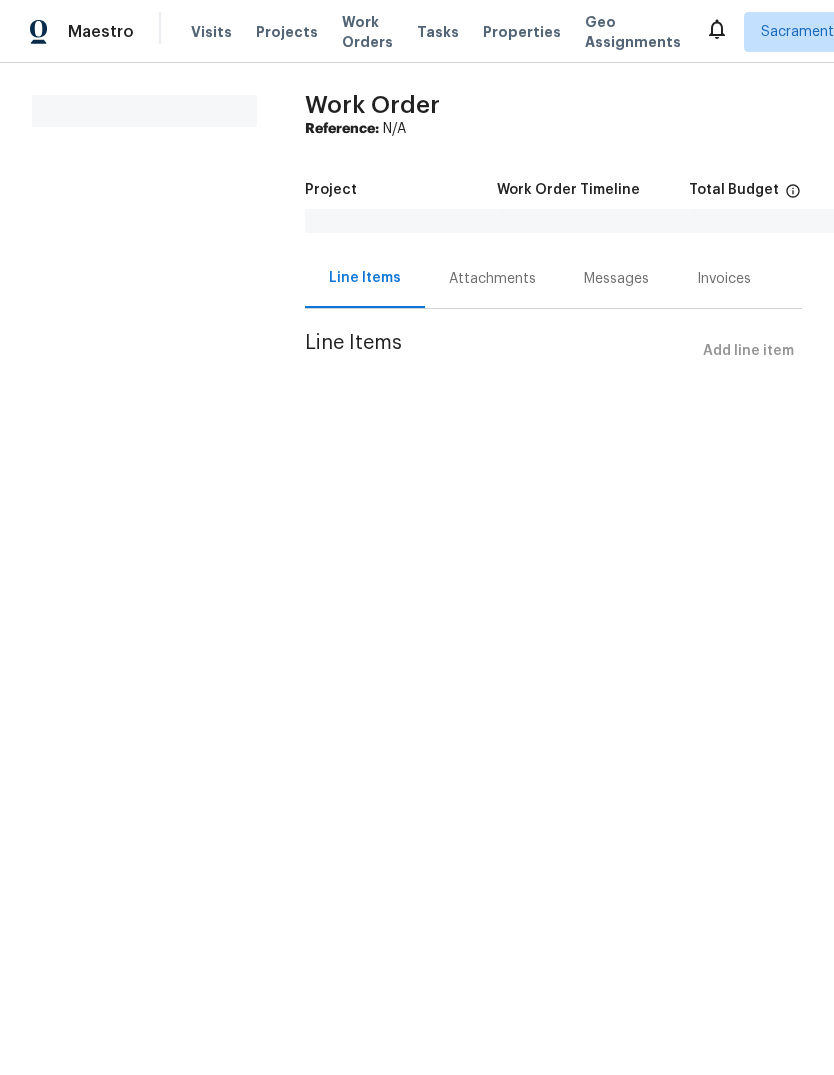 scroll, scrollTop: 0, scrollLeft: 0, axis: both 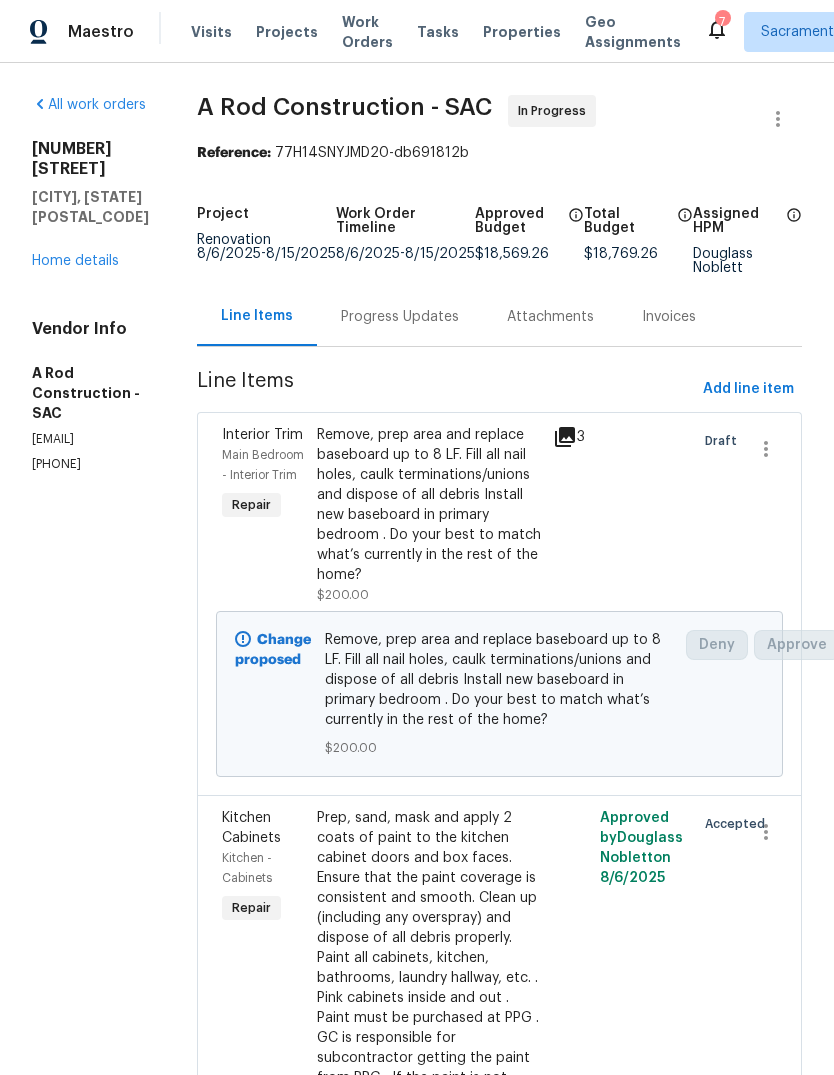 click on "Home details" at bounding box center [75, 261] 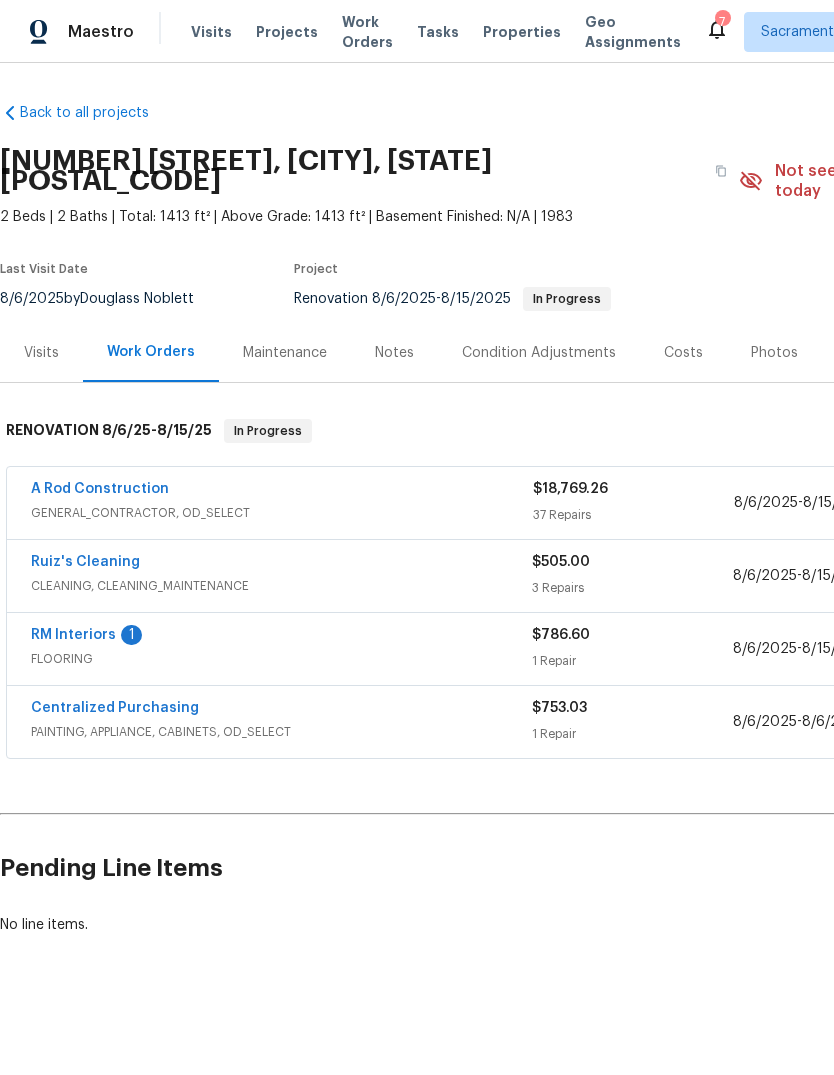 click on "Notes" at bounding box center (394, 353) 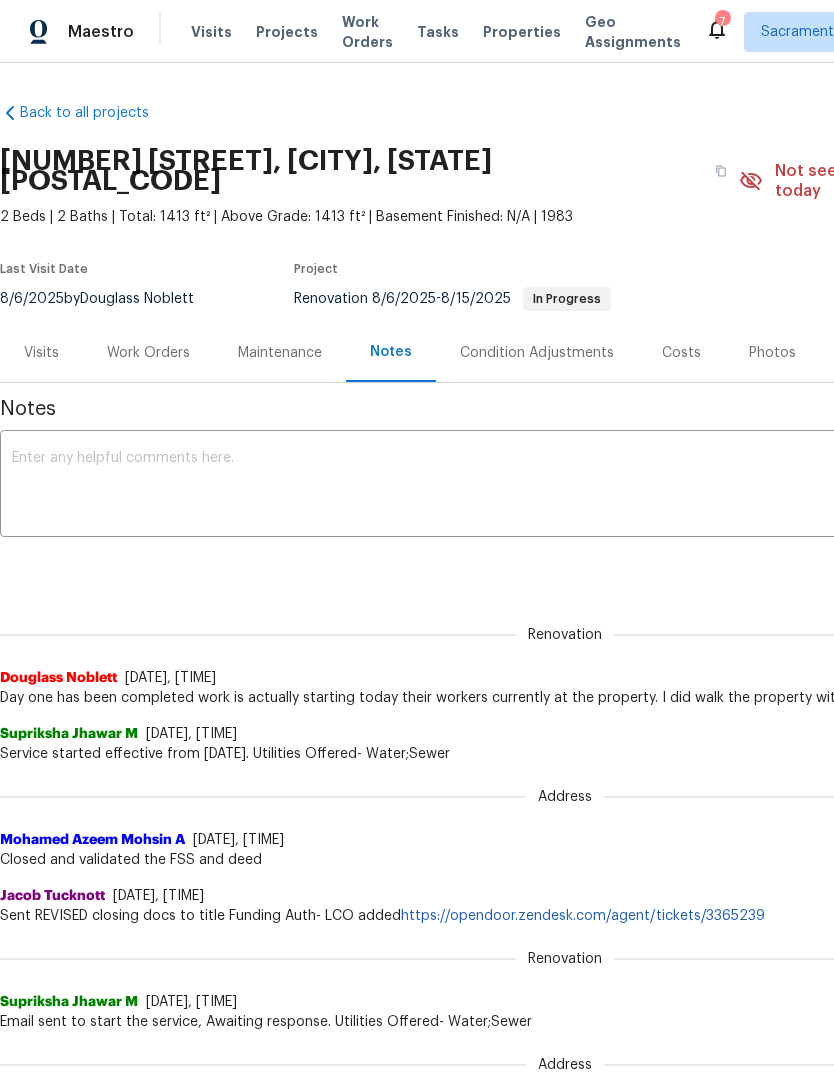 click at bounding box center [565, 486] 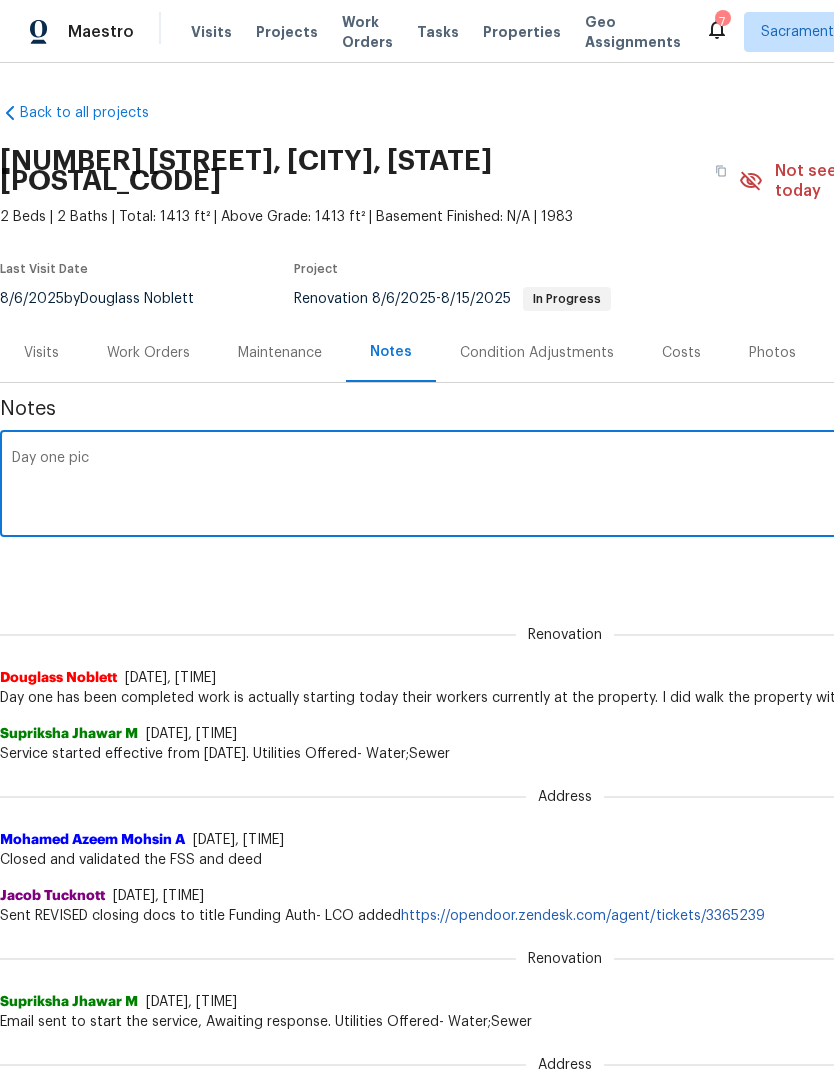 click on "Day one pic" at bounding box center [565, 486] 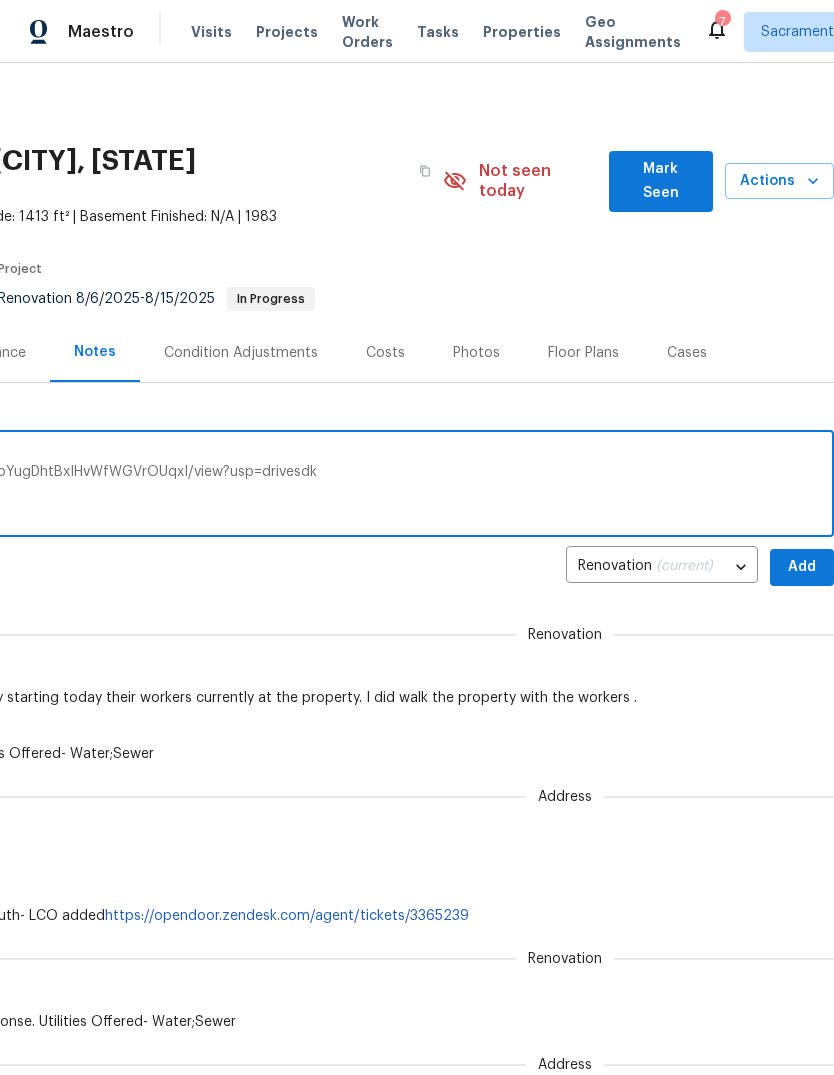 scroll, scrollTop: 0, scrollLeft: 296, axis: horizontal 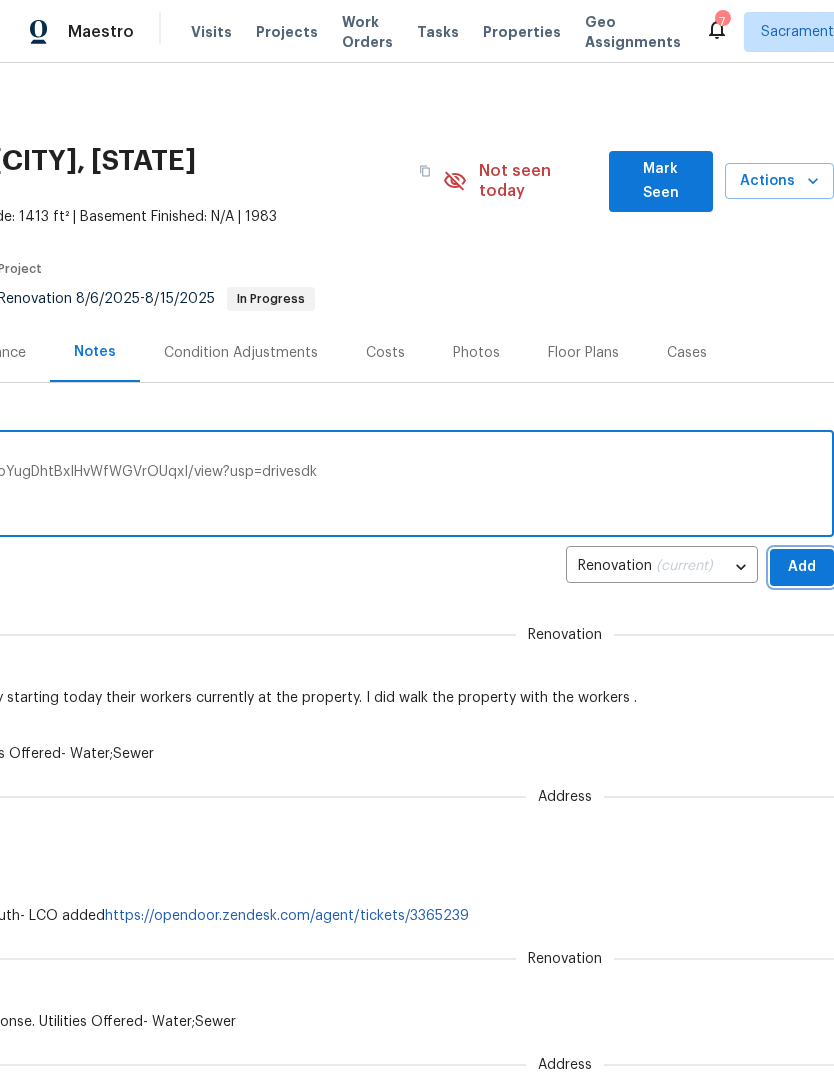 click on "Add" at bounding box center [802, 567] 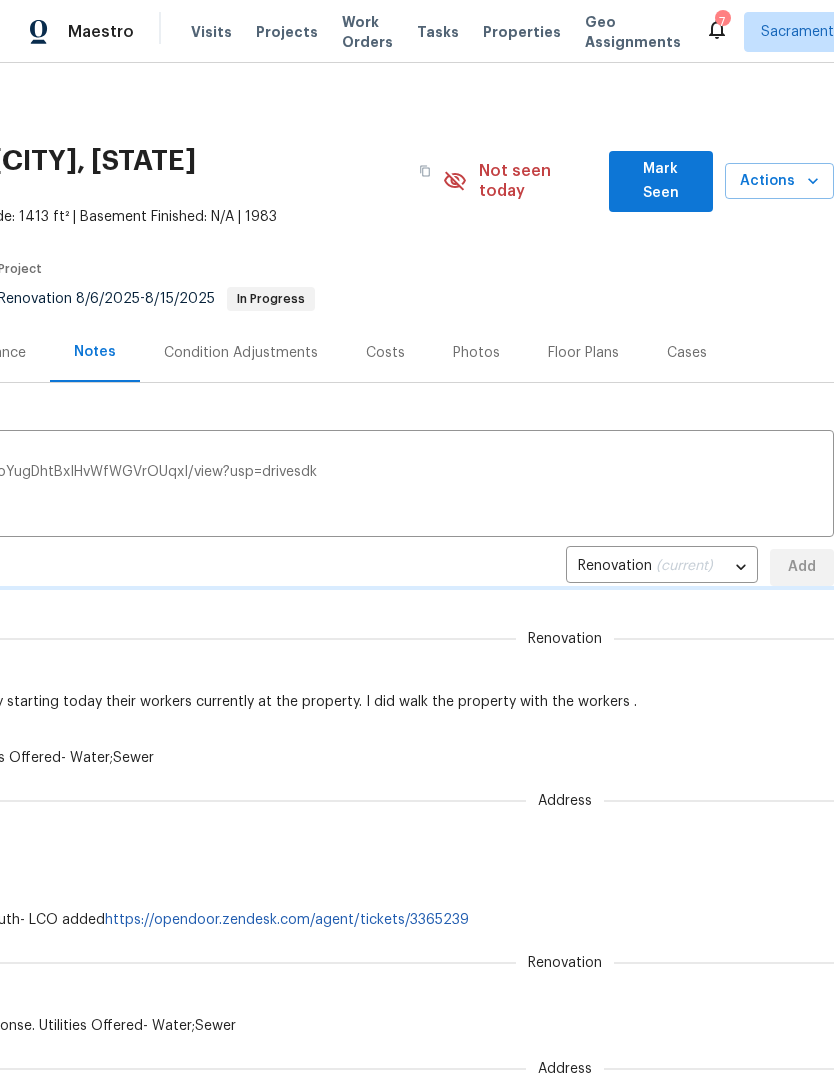 type 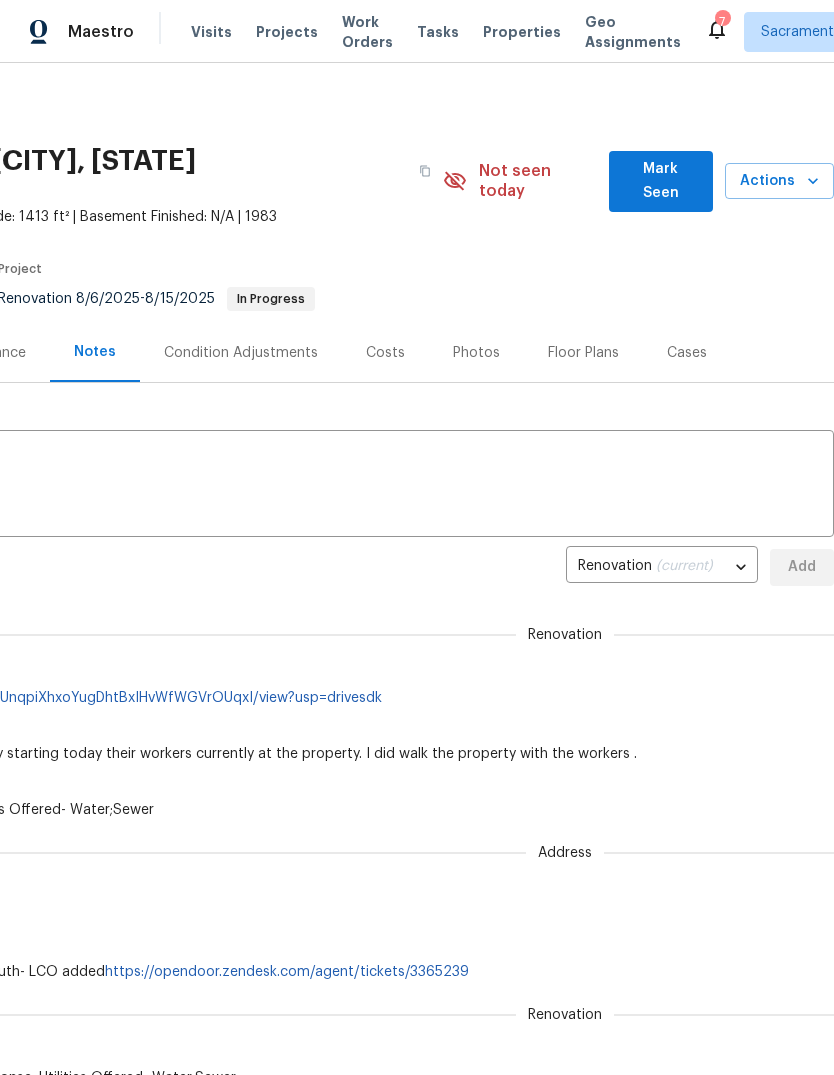 click on "7" at bounding box center (722, 22) 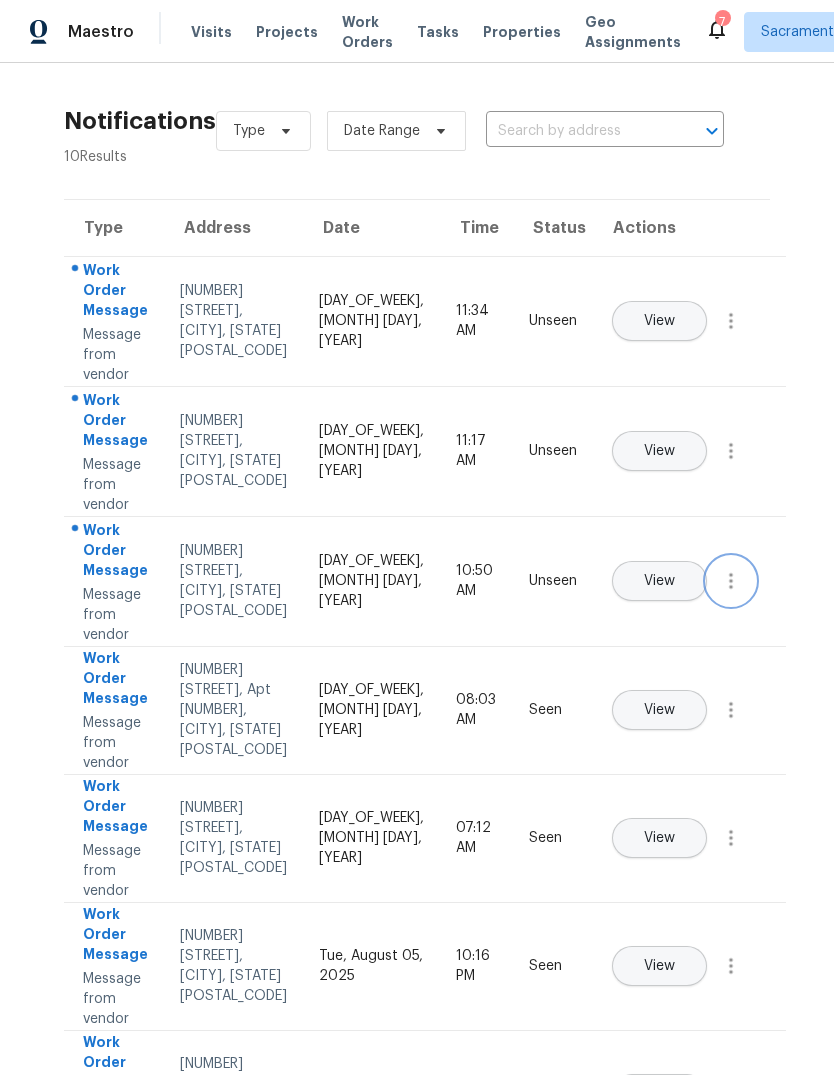 click 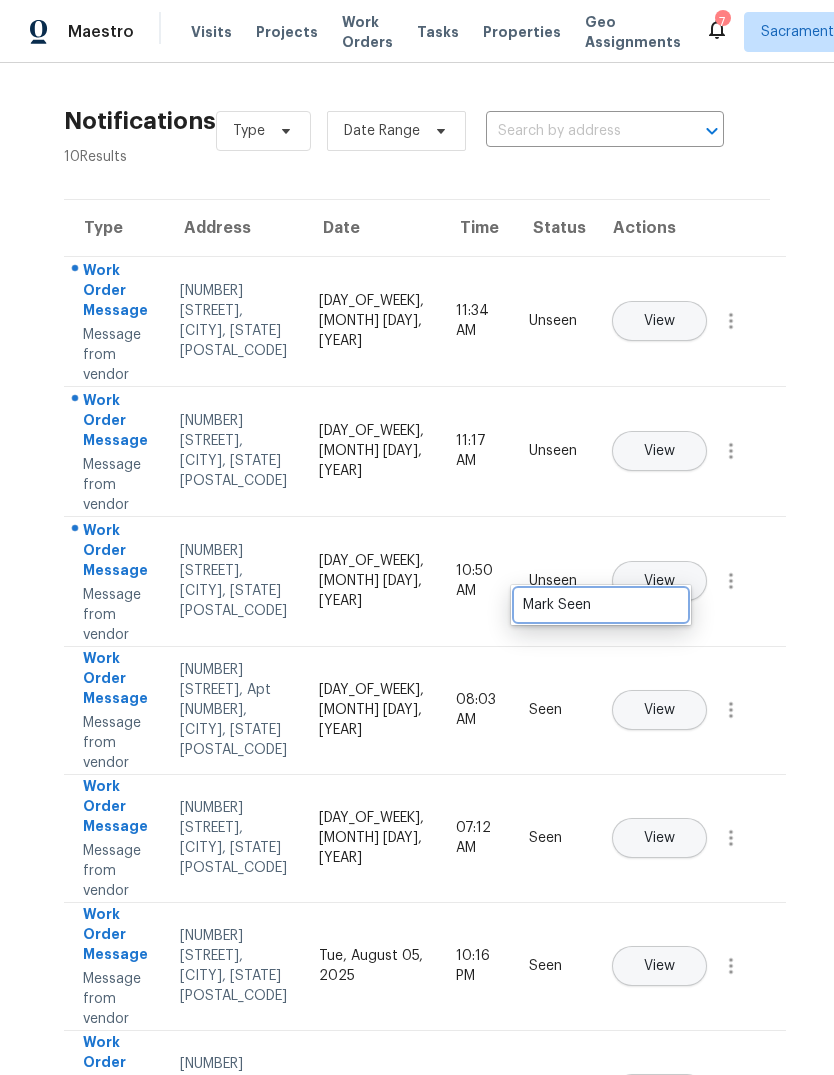 click on "Mark Seen" at bounding box center [601, 605] 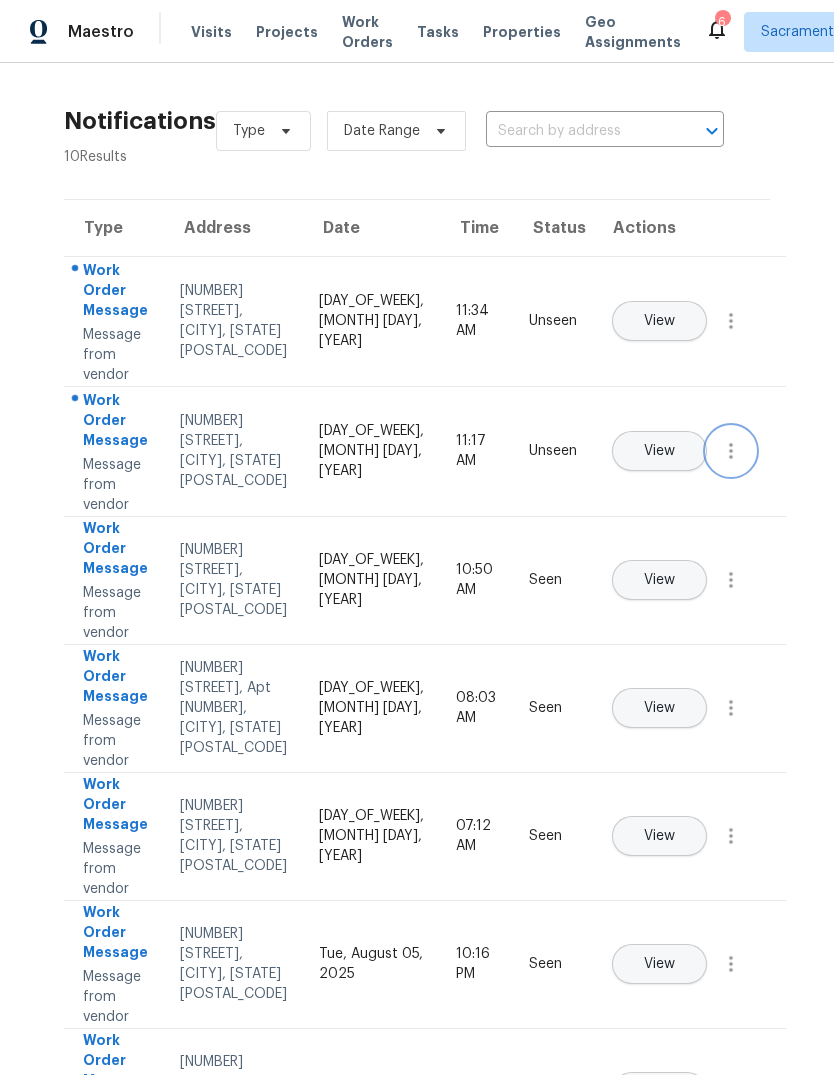 click 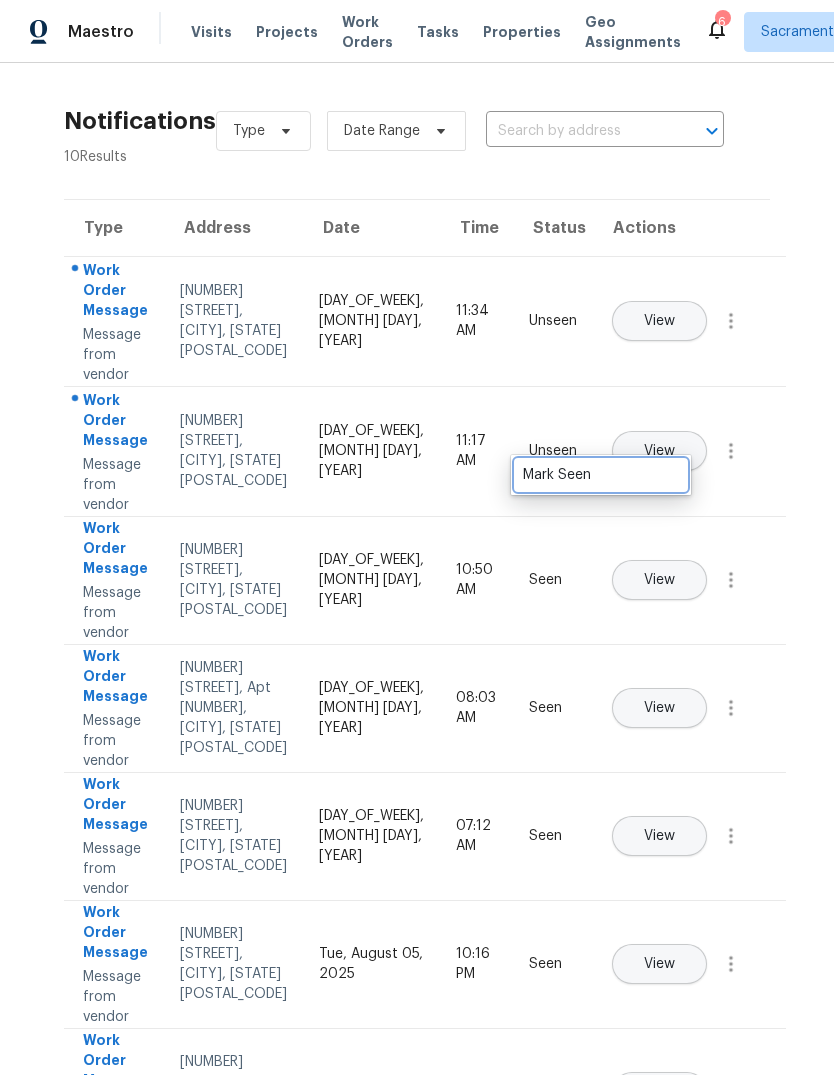 click on "Mark Seen" at bounding box center (601, 475) 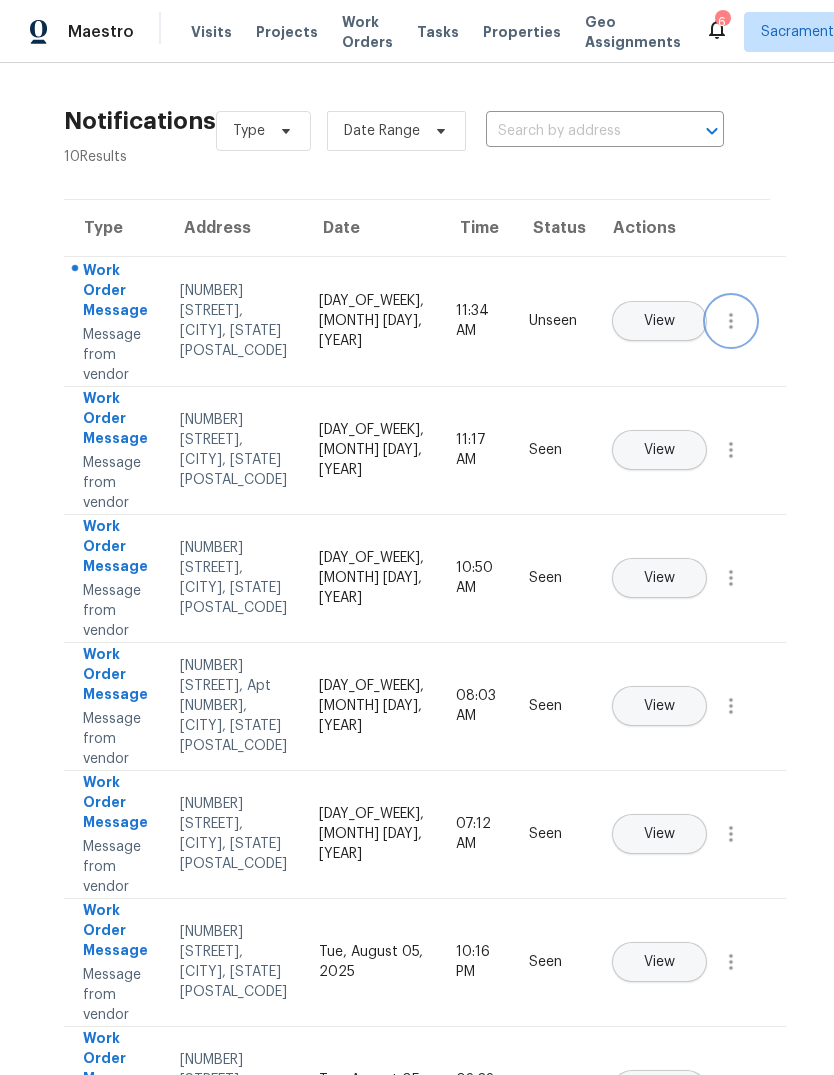 click 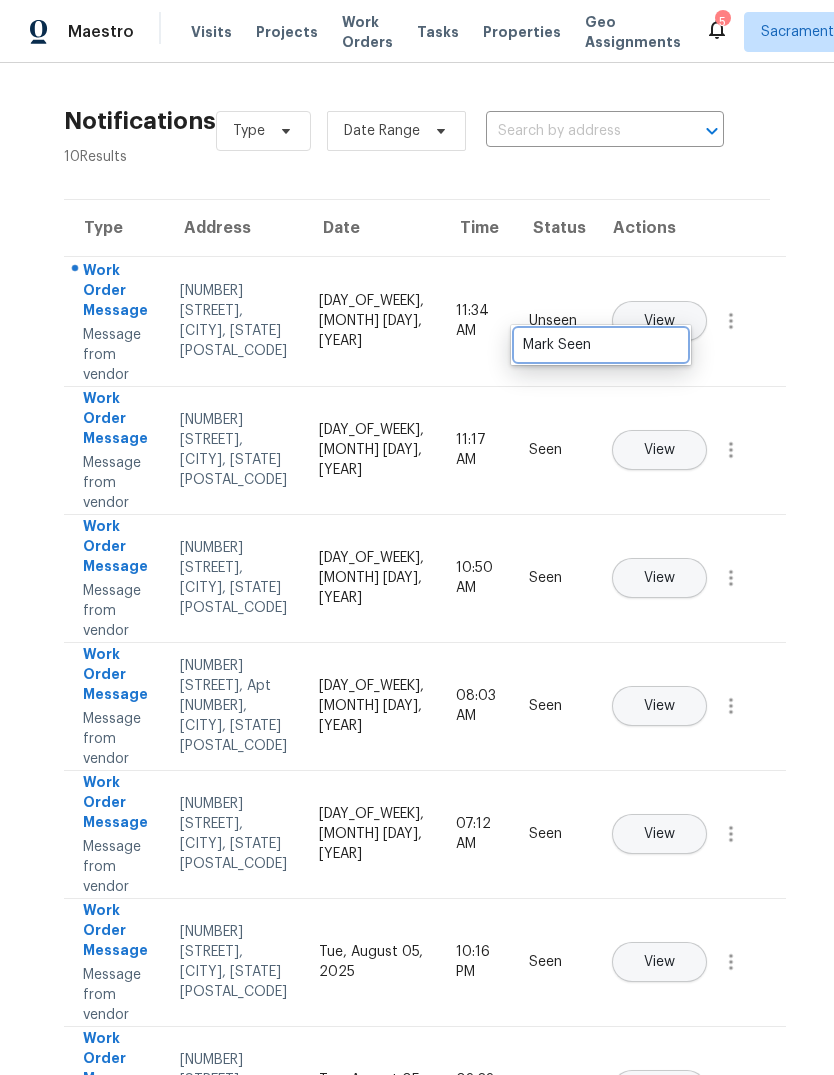click on "Mark Seen" at bounding box center (601, 345) 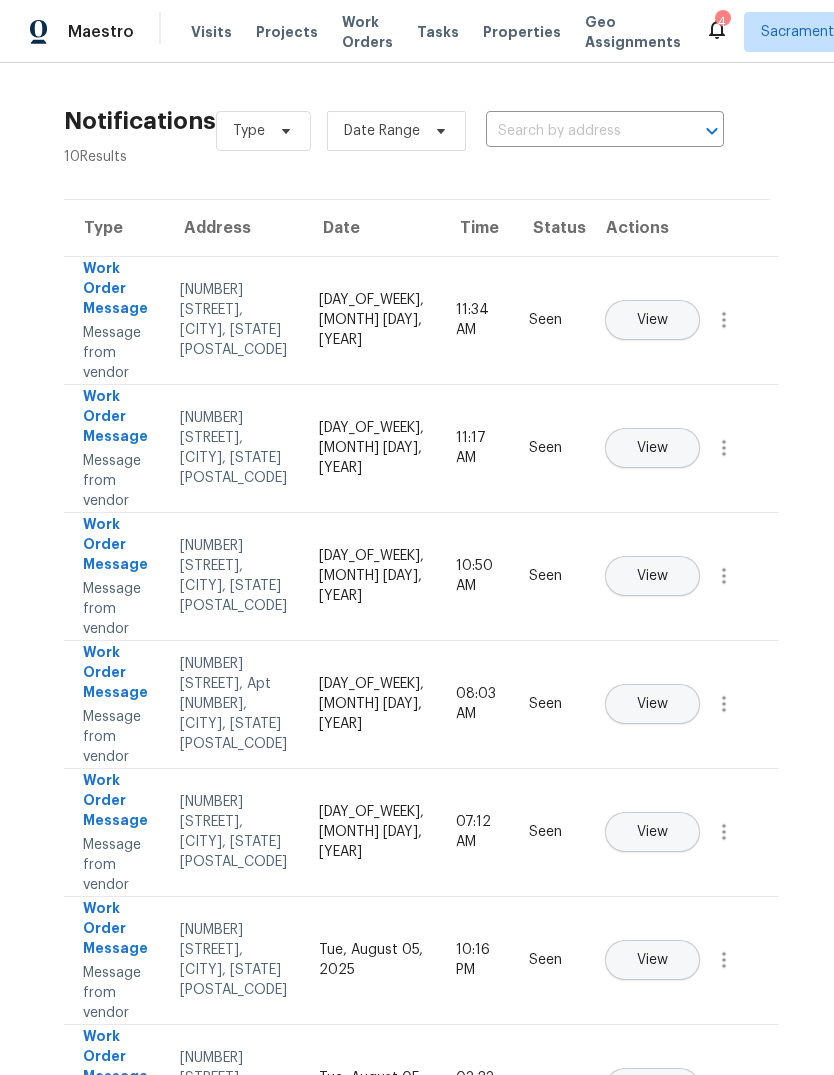 click on "Maestro Visits Projects Work Orders Tasks Properties Geo Assignments" at bounding box center [352, 32] 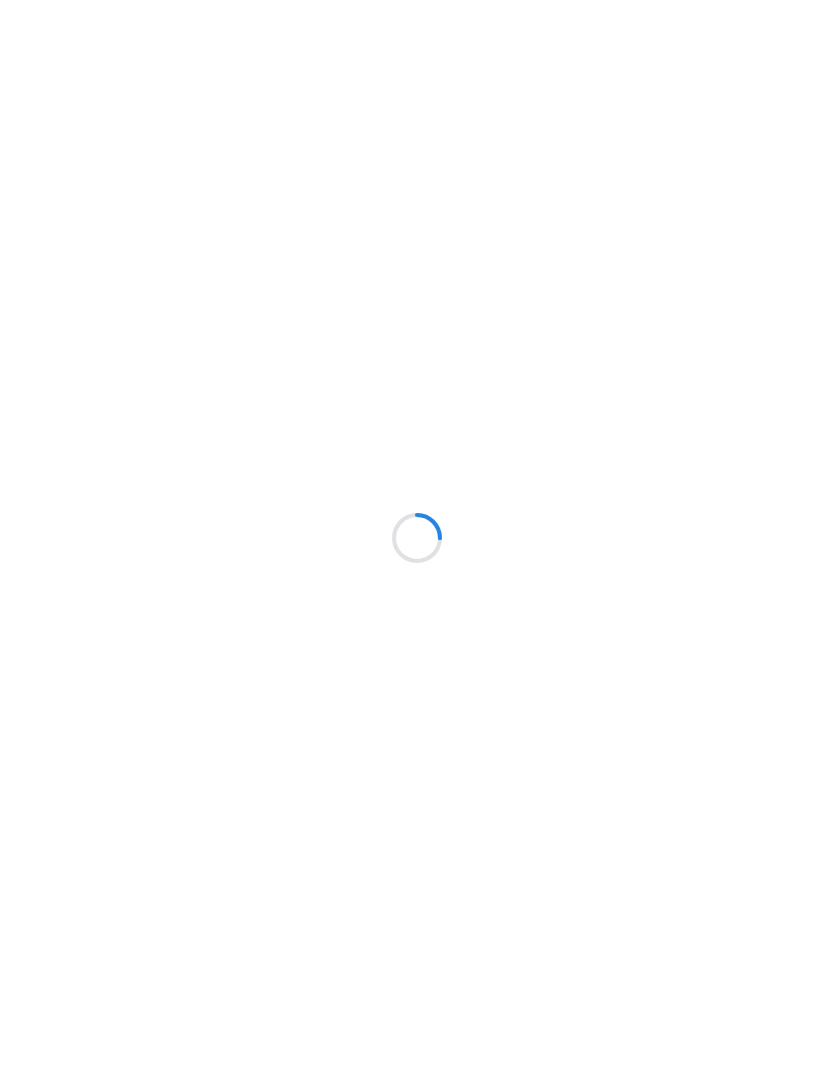 scroll, scrollTop: 0, scrollLeft: 0, axis: both 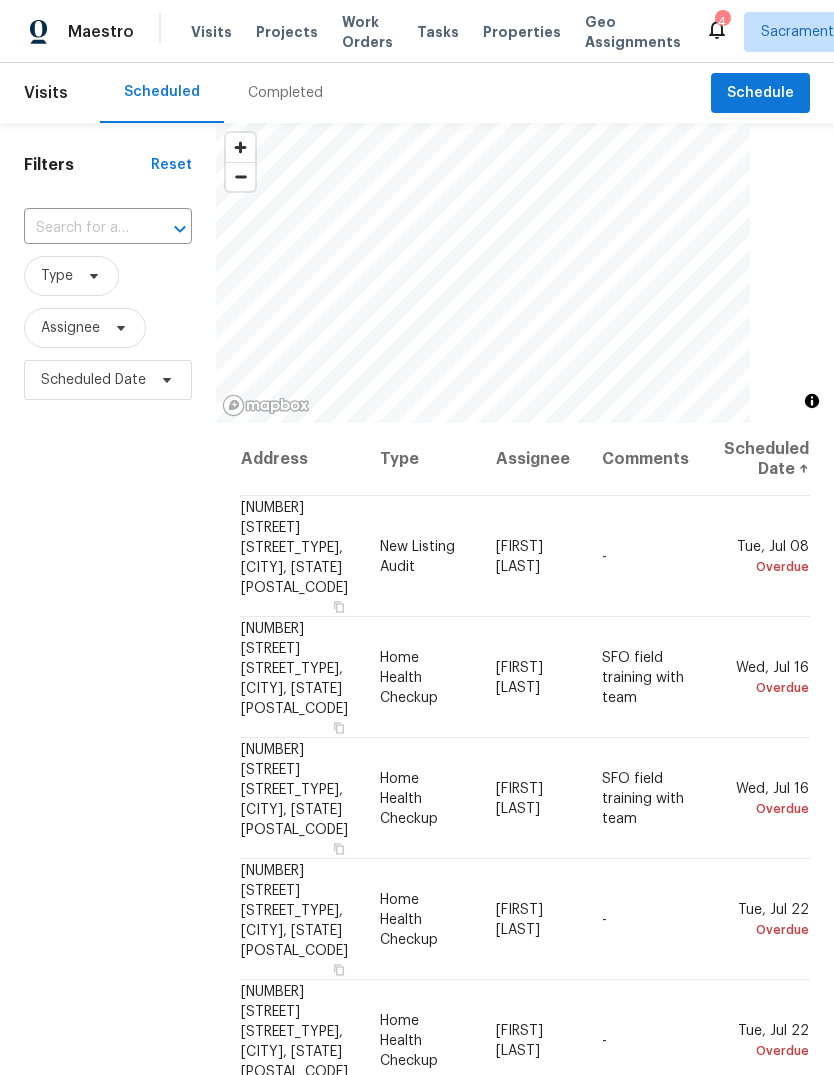 click at bounding box center [80, 228] 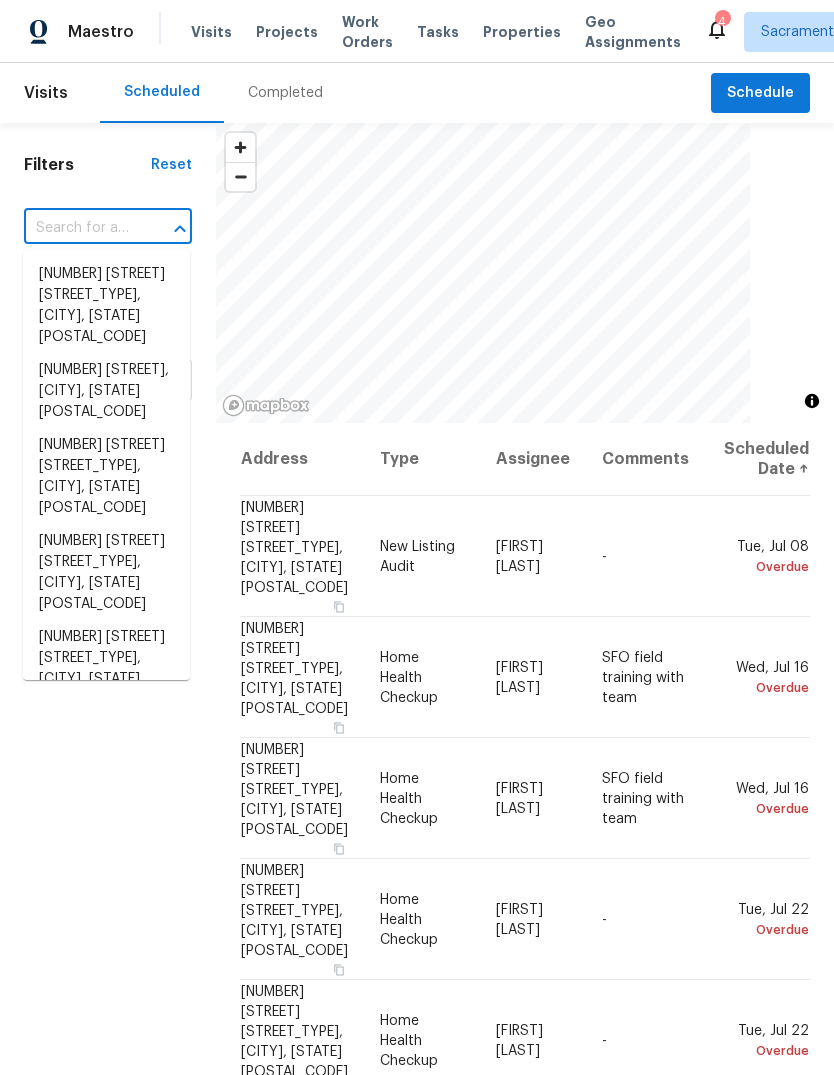 click at bounding box center [80, 228] 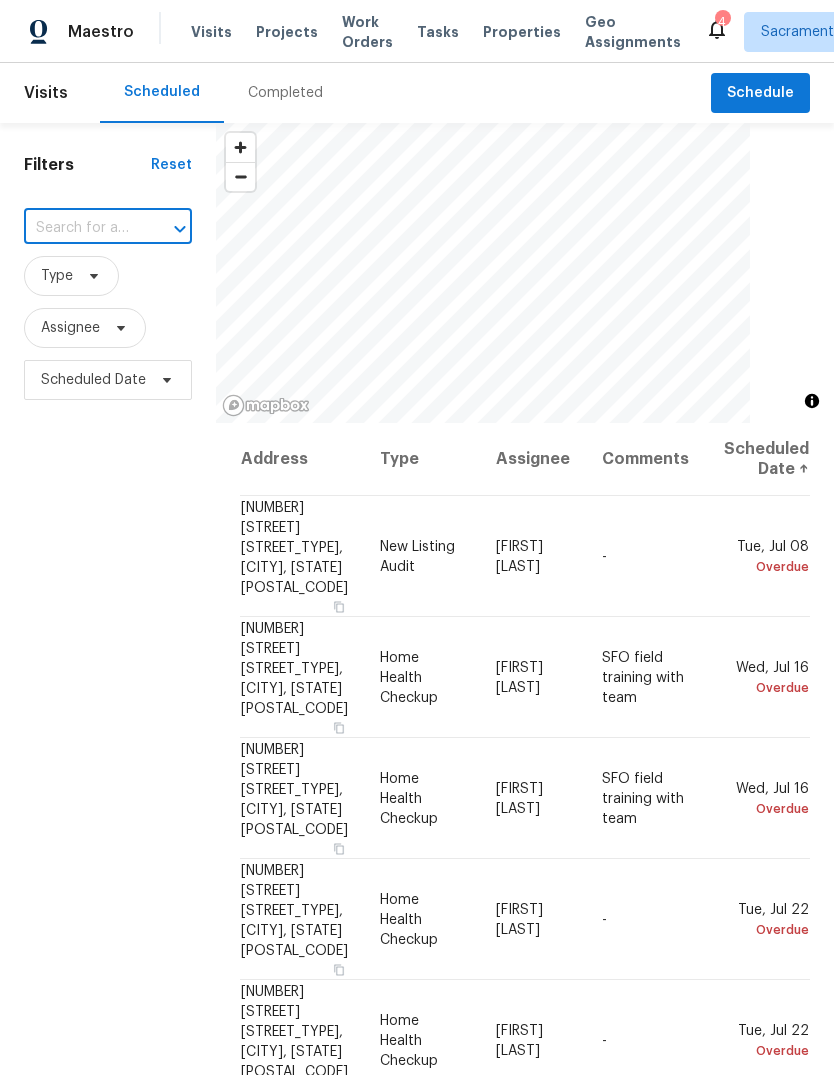 paste on "[NUMBER] [STREET], [CITY], [STATE] [POSTAL_CODE]" 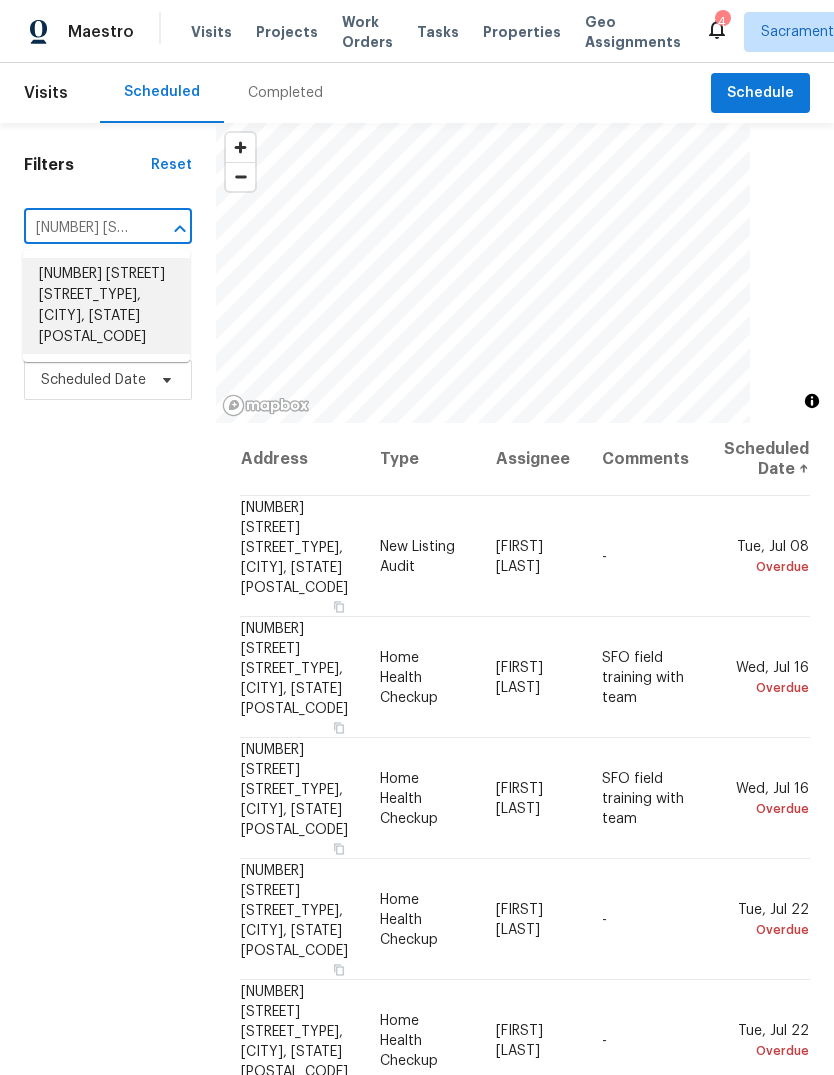 click on "[NUMBER] [STREET], [CITY], [STATE] [POSTAL_CODE]" at bounding box center [106, 306] 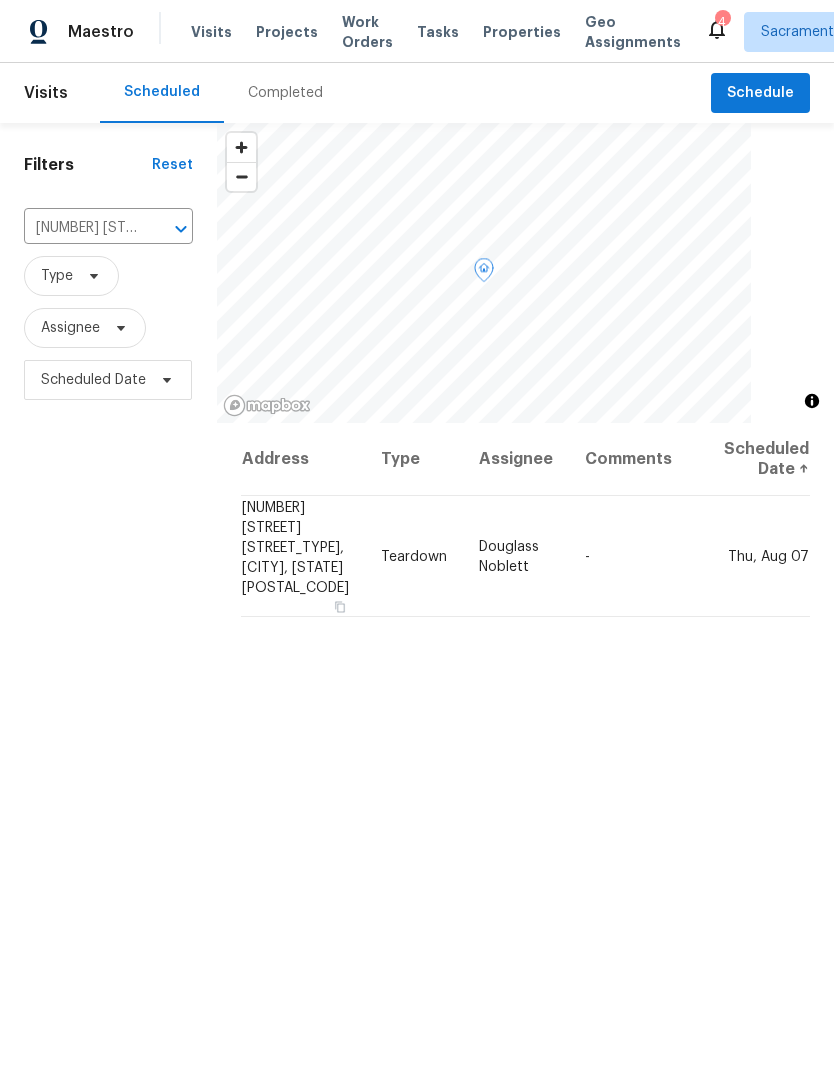 click 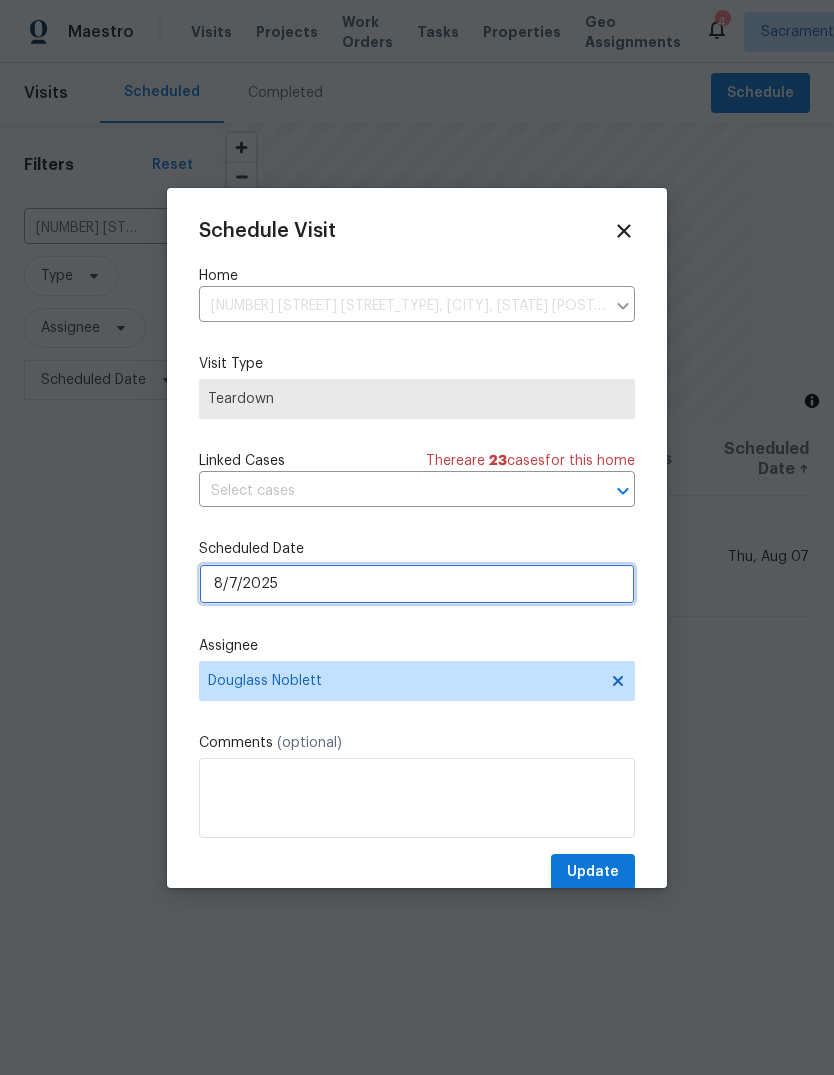 click on "8/7/2025" at bounding box center (417, 584) 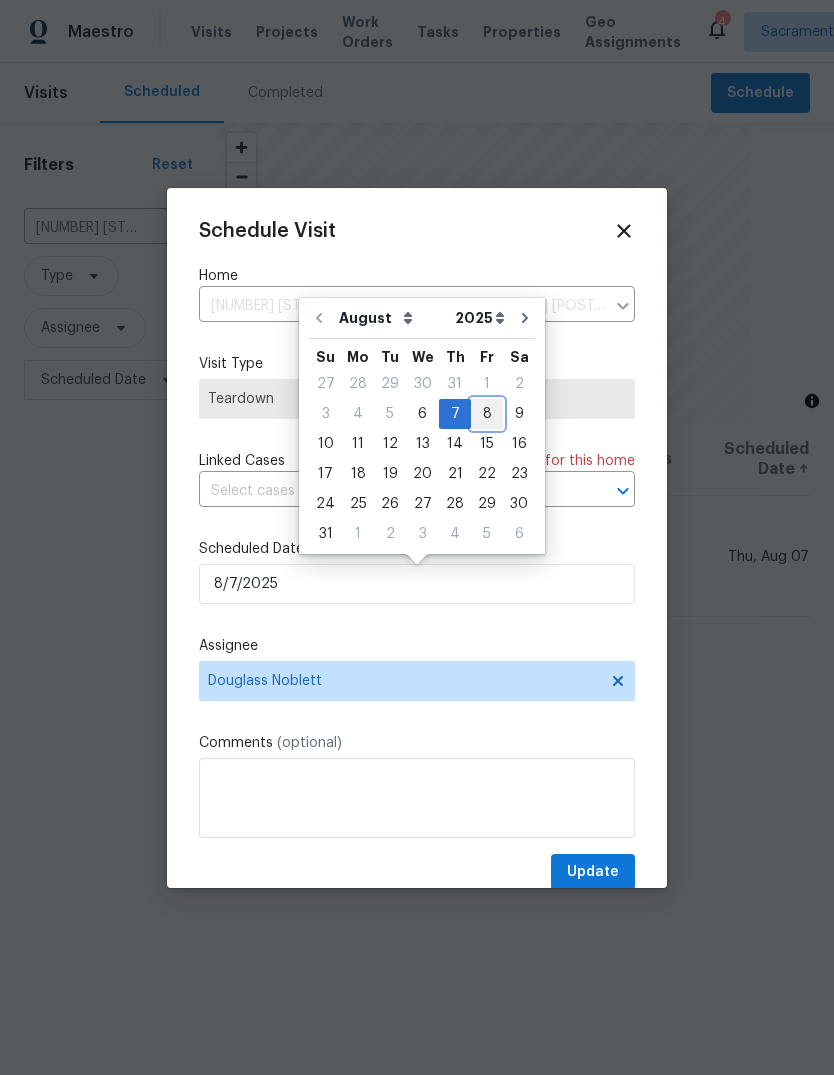 click on "8" at bounding box center (487, 414) 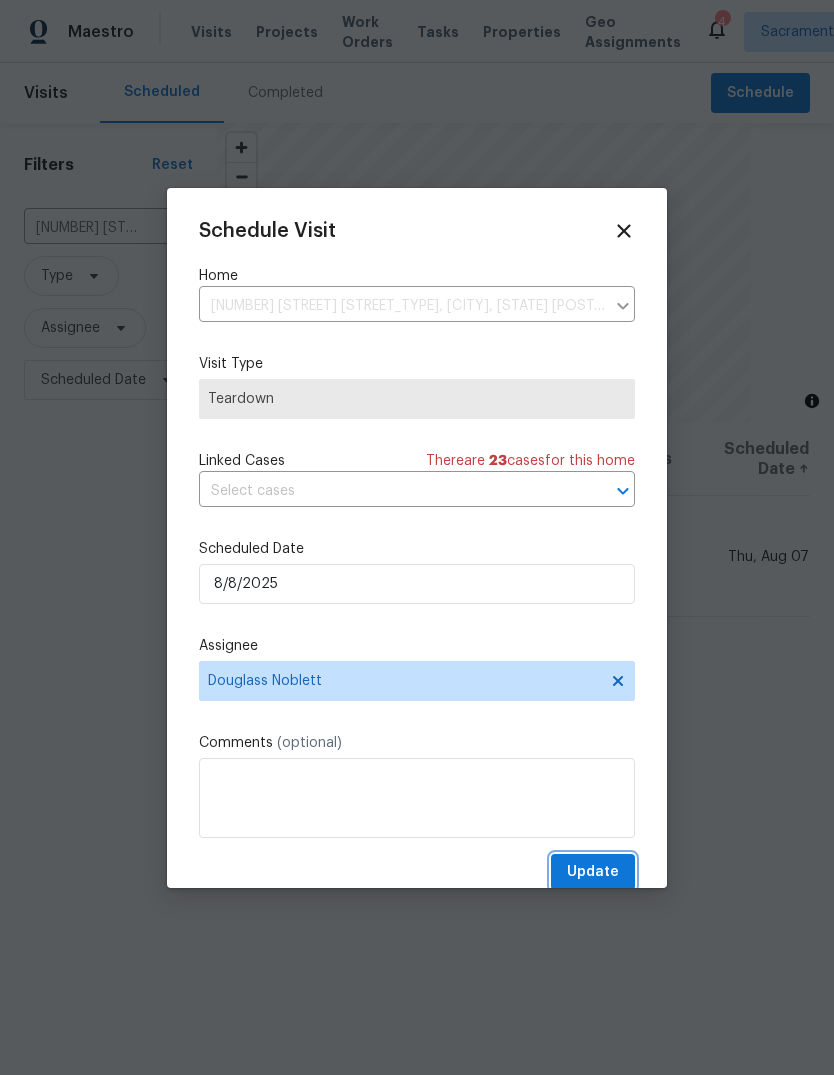 click on "Update" at bounding box center [593, 872] 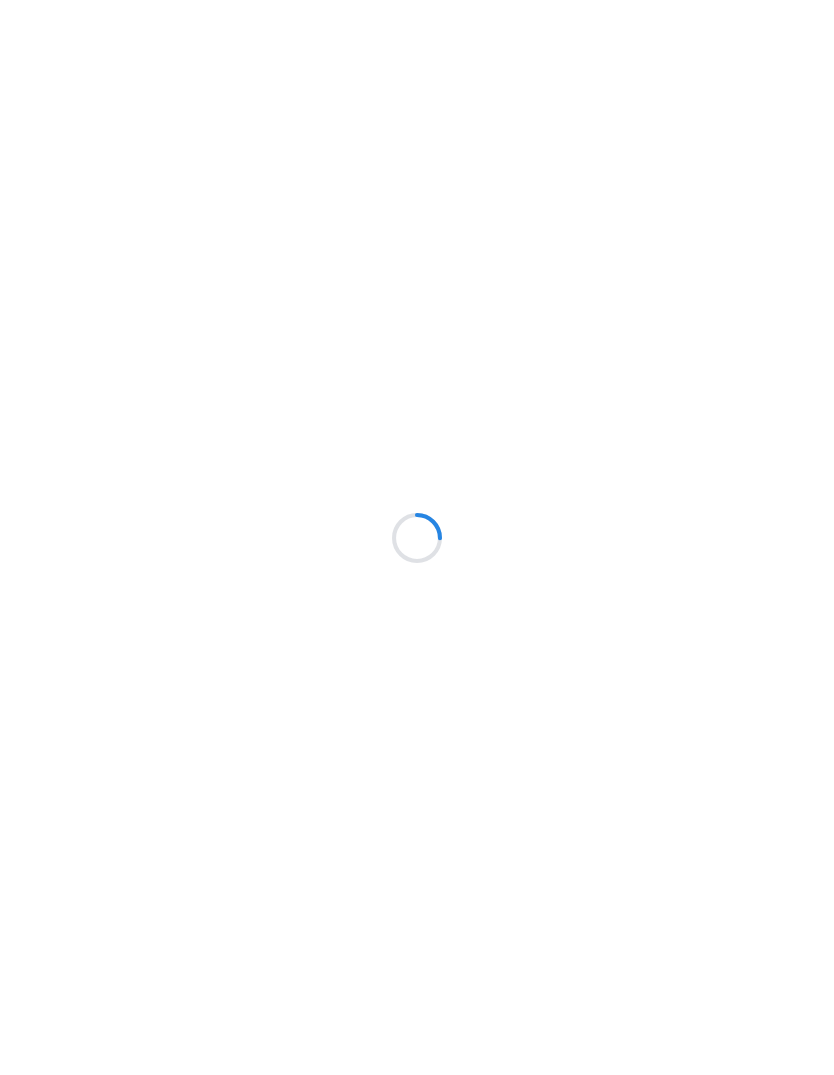 scroll, scrollTop: 0, scrollLeft: 0, axis: both 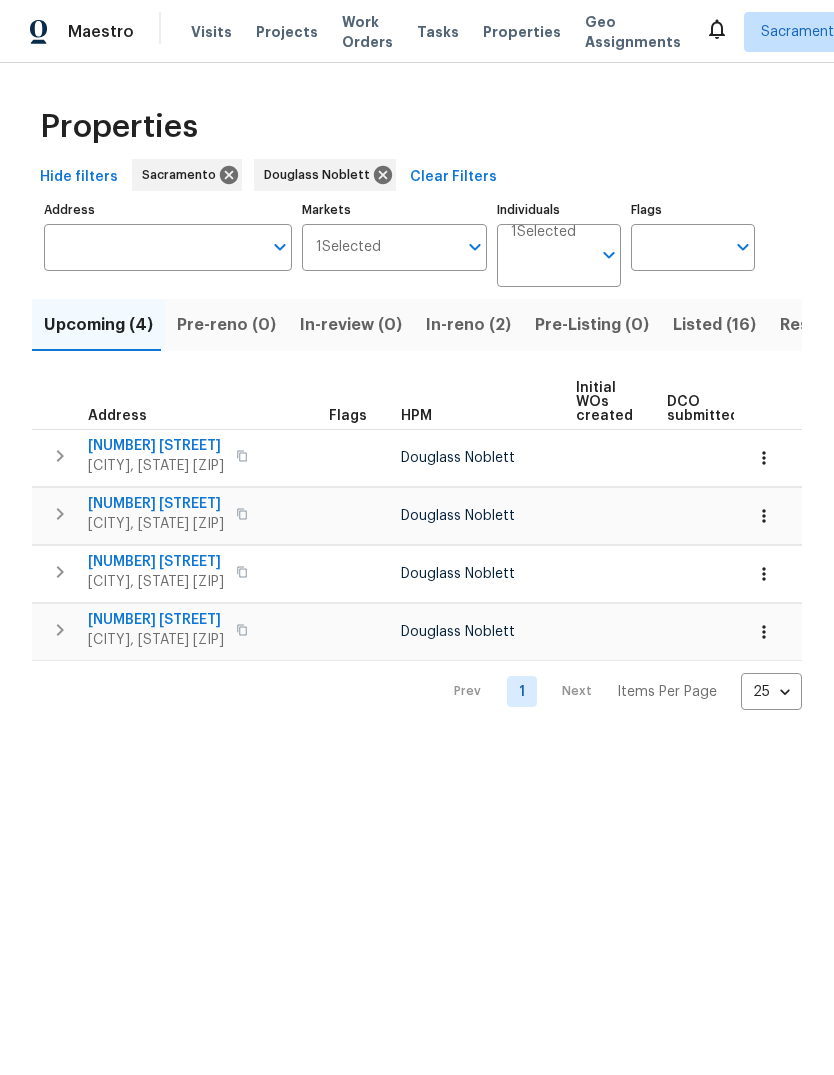click on "Listed (16)" at bounding box center [714, 325] 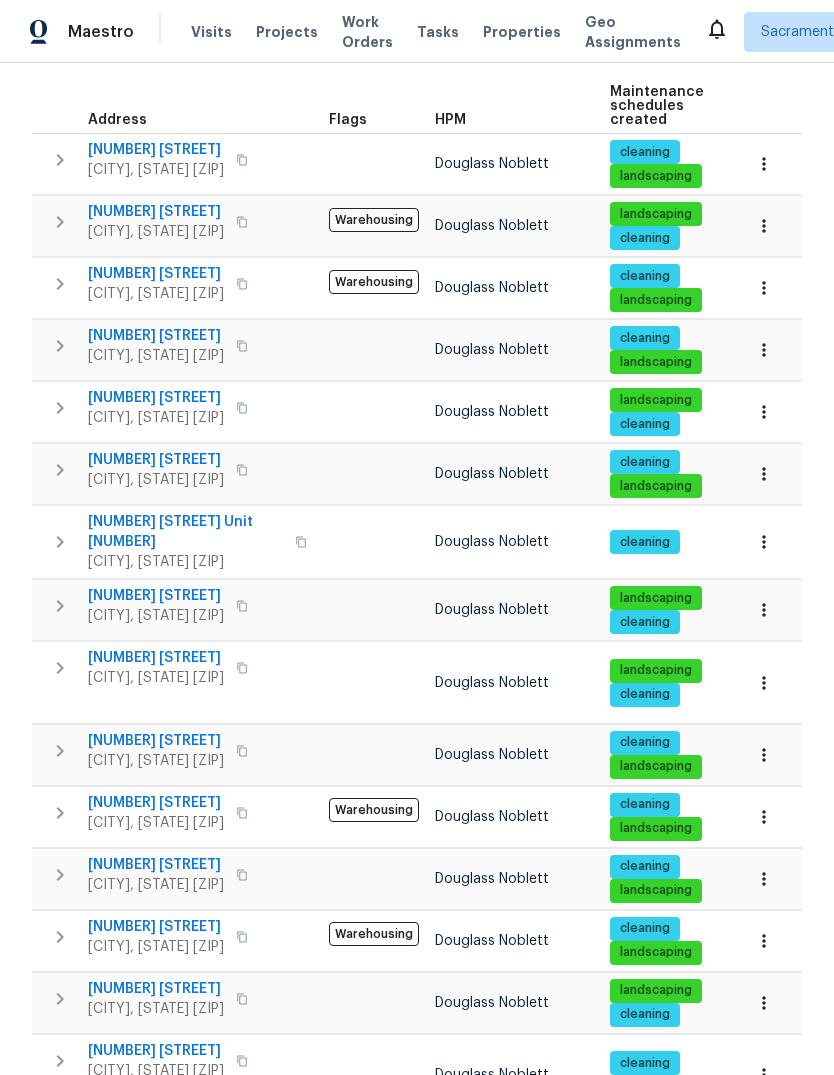 scroll, scrollTop: 297, scrollLeft: 0, axis: vertical 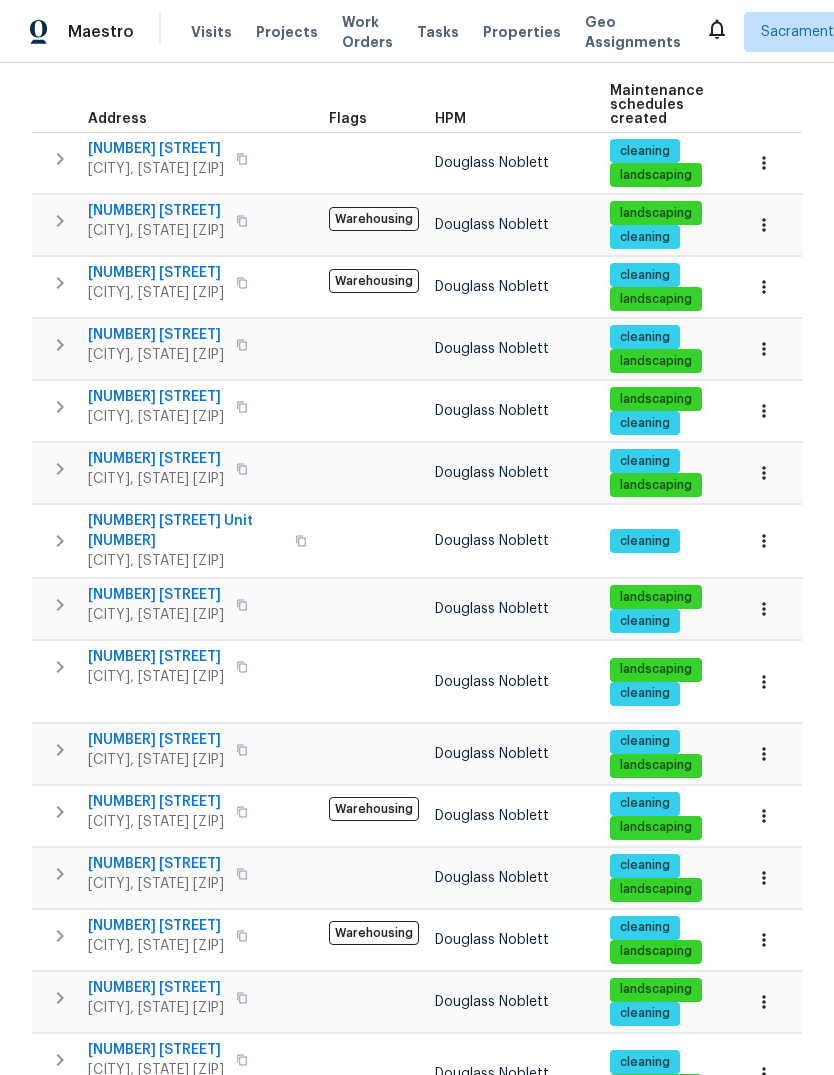 click 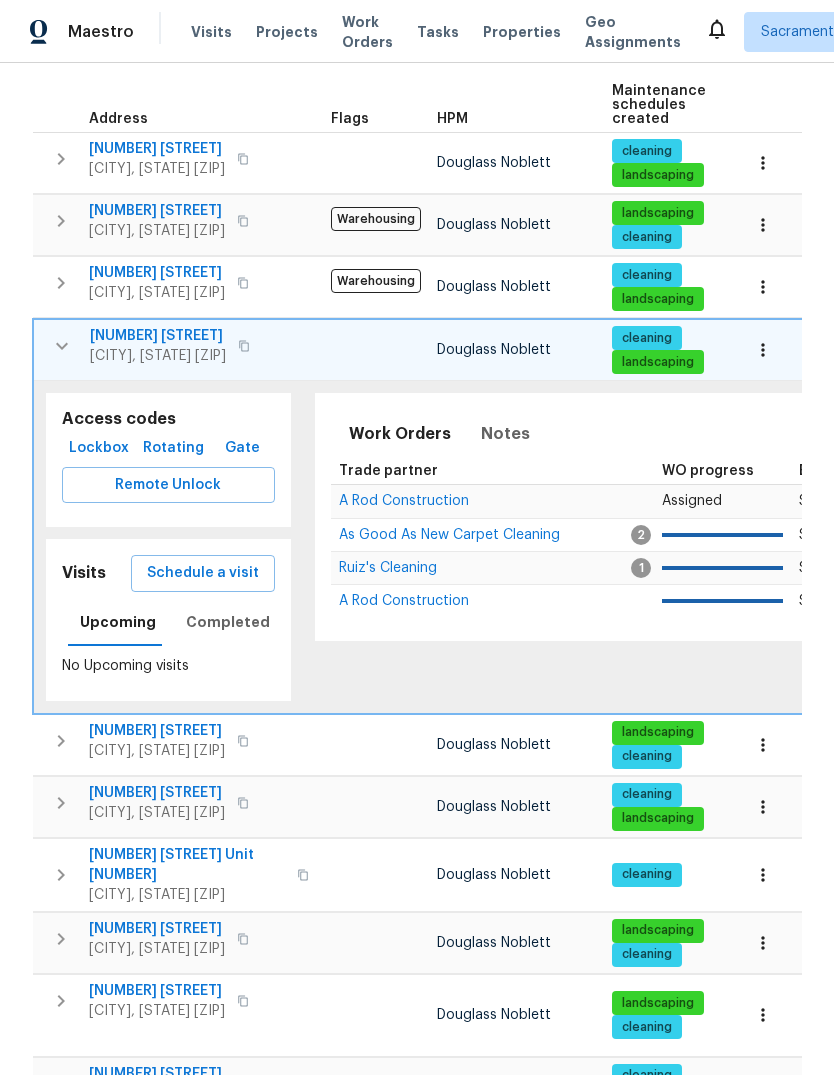 click on "Schedule a visit" at bounding box center [203, 573] 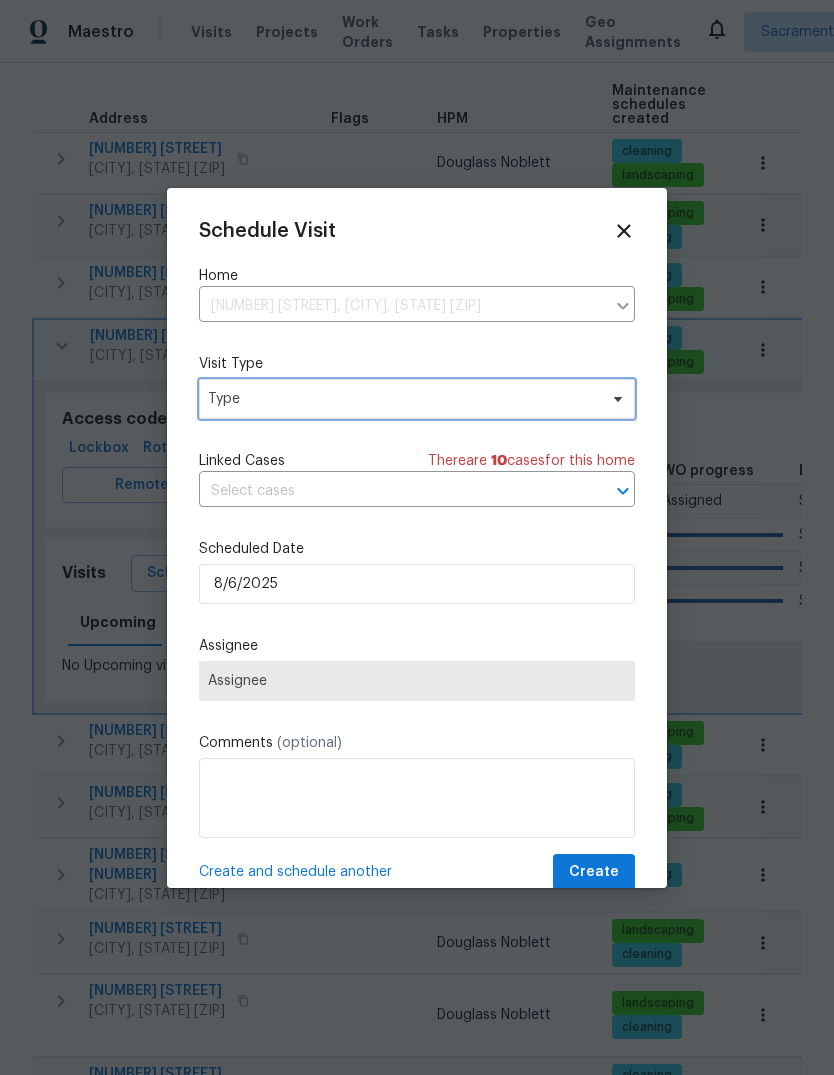 click on "Type" at bounding box center [402, 399] 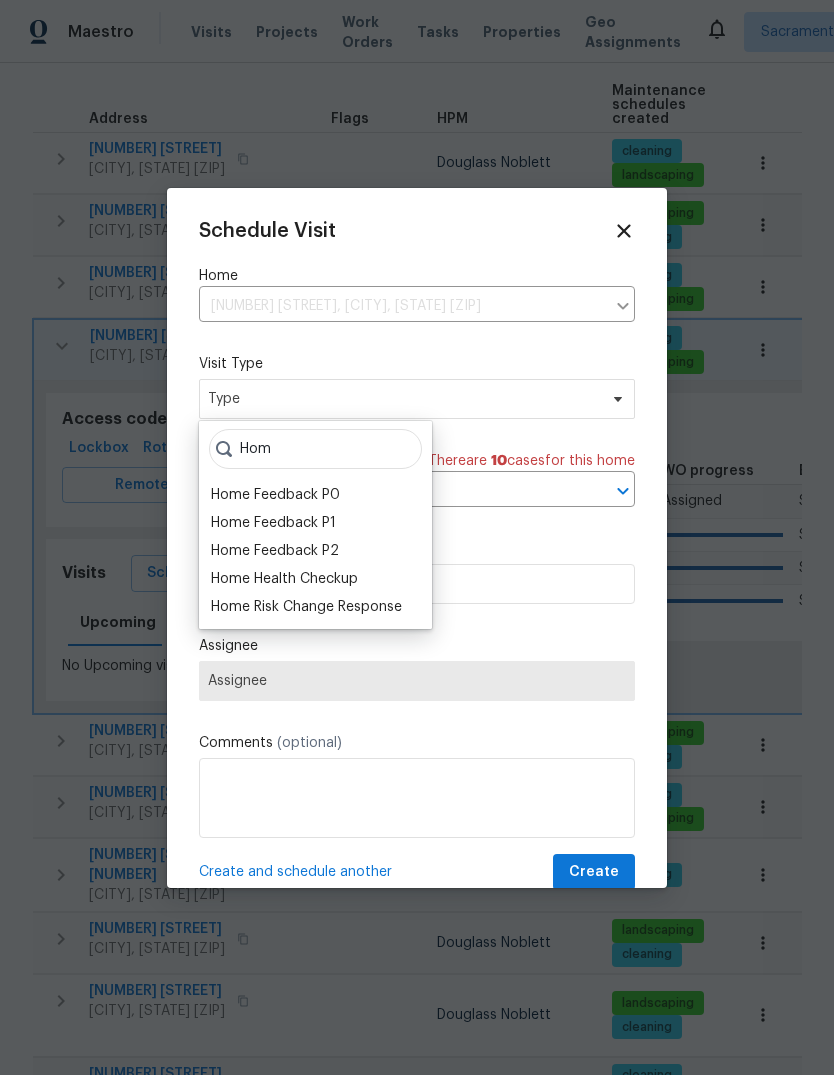 type on "Hom" 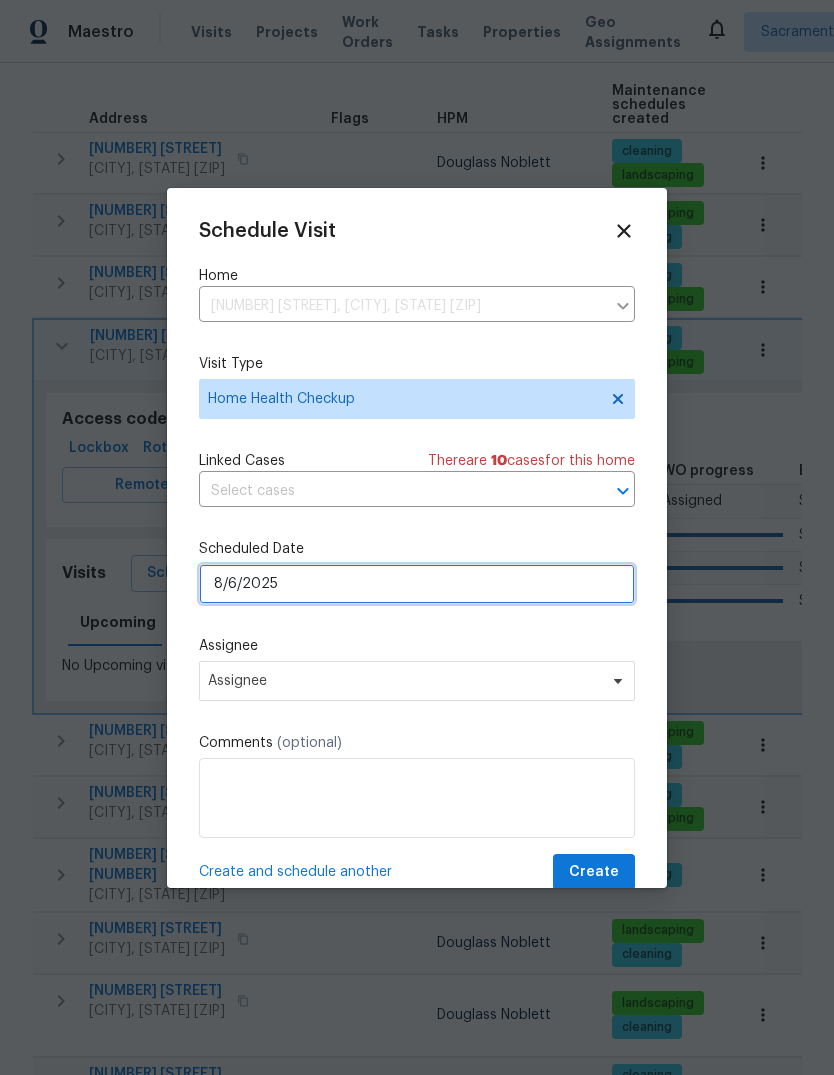 click on "8/6/2025" at bounding box center [417, 584] 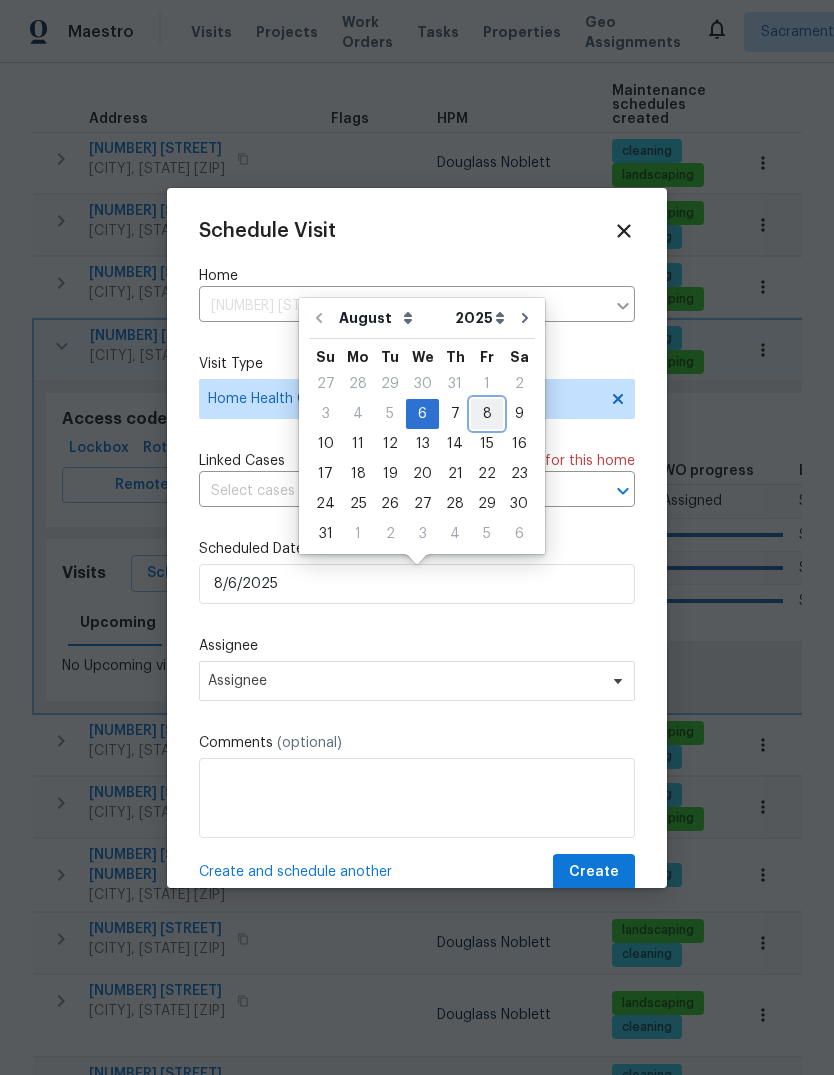 click on "8" at bounding box center (487, 414) 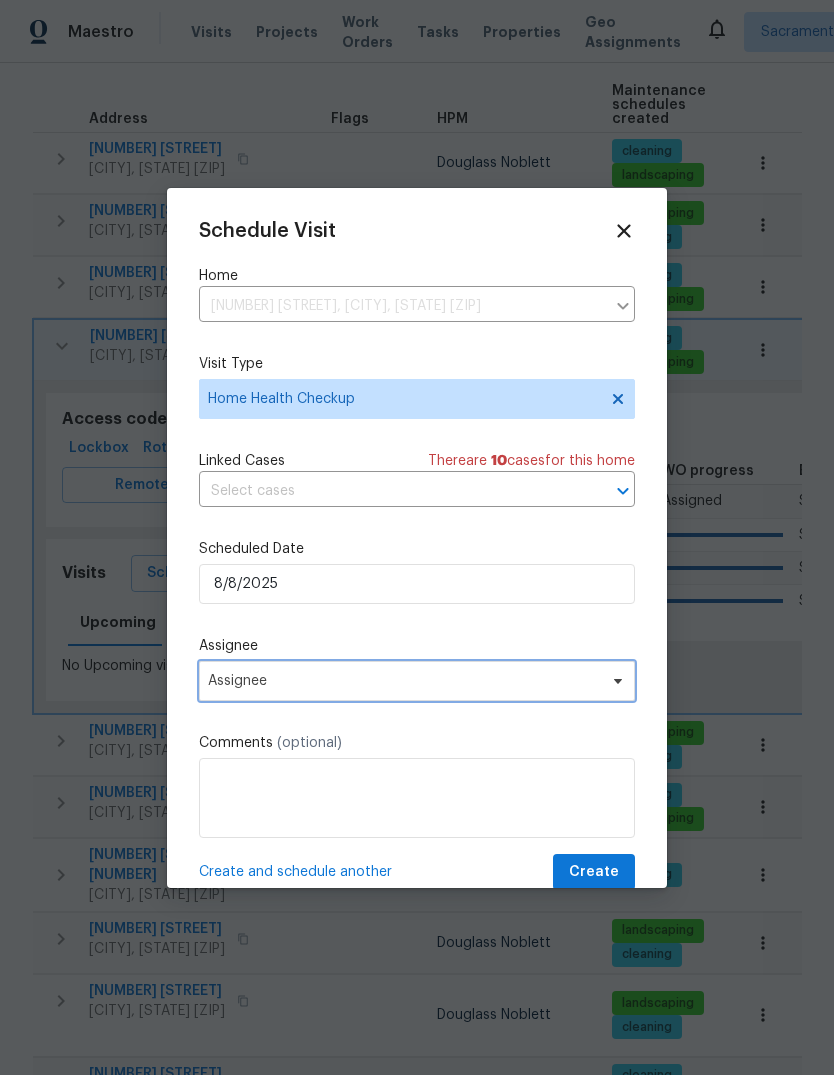 click on "Assignee" at bounding box center [404, 681] 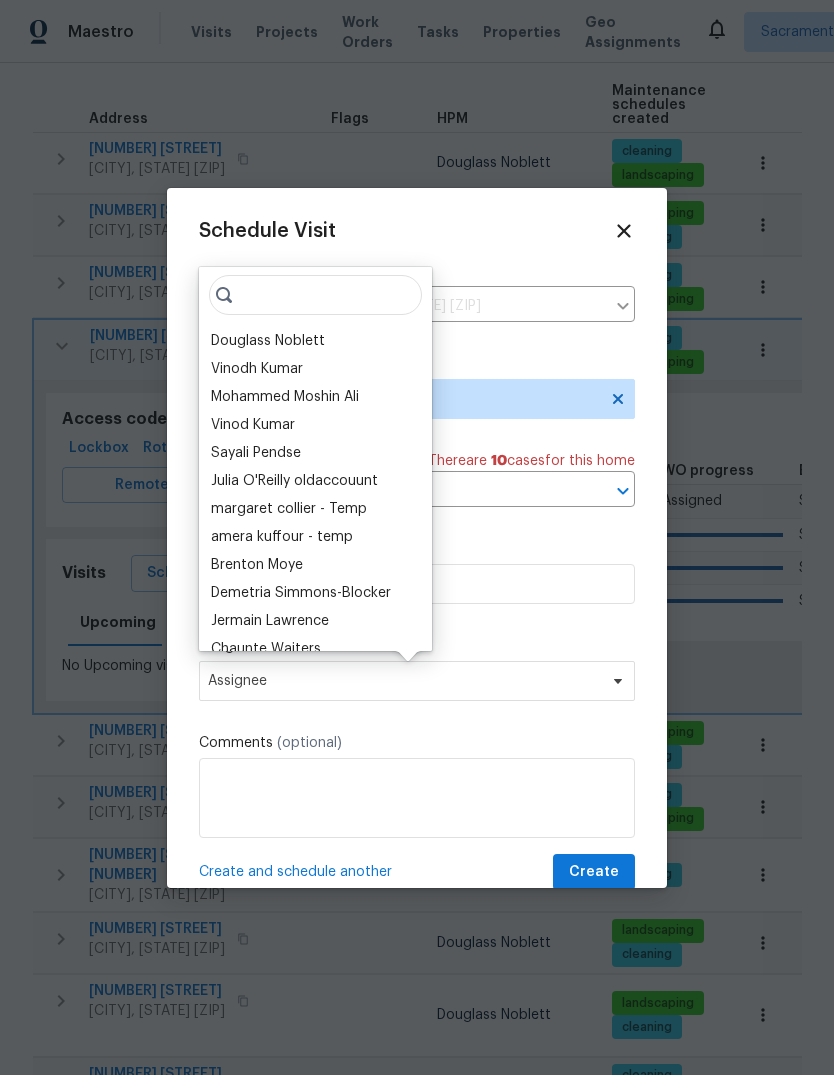 click on "Douglass Noblett" at bounding box center (268, 341) 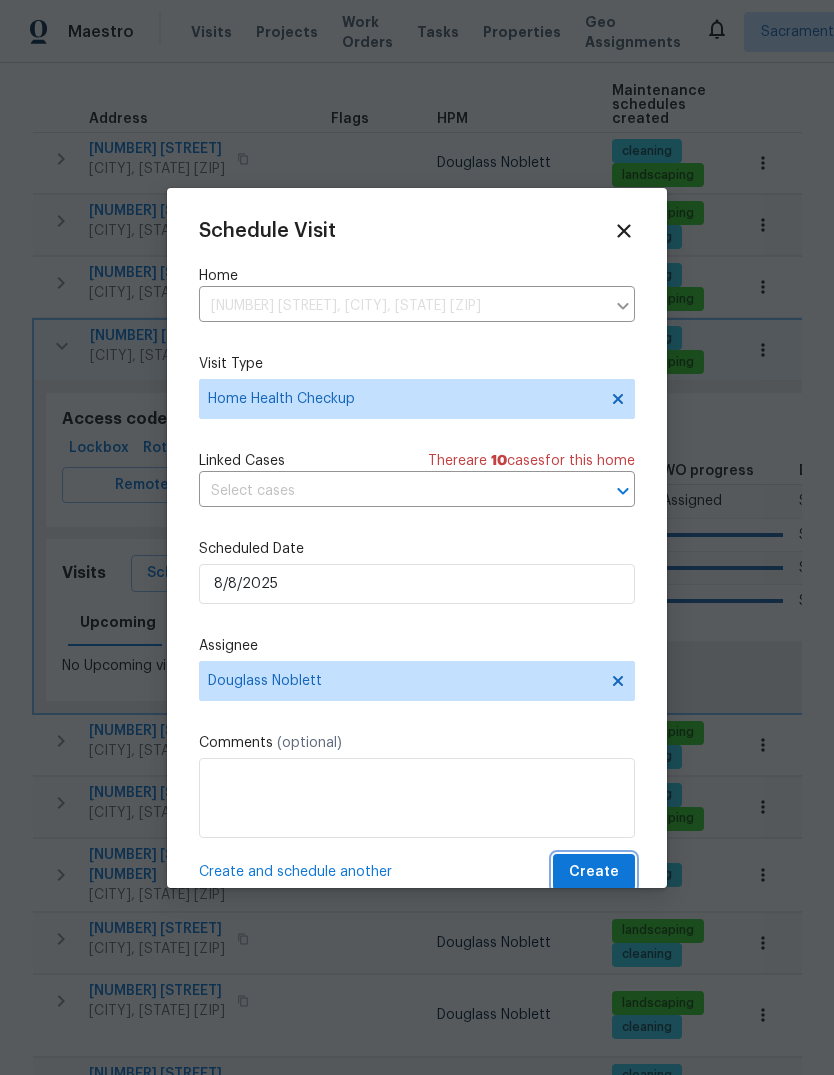 click on "Create" at bounding box center (594, 872) 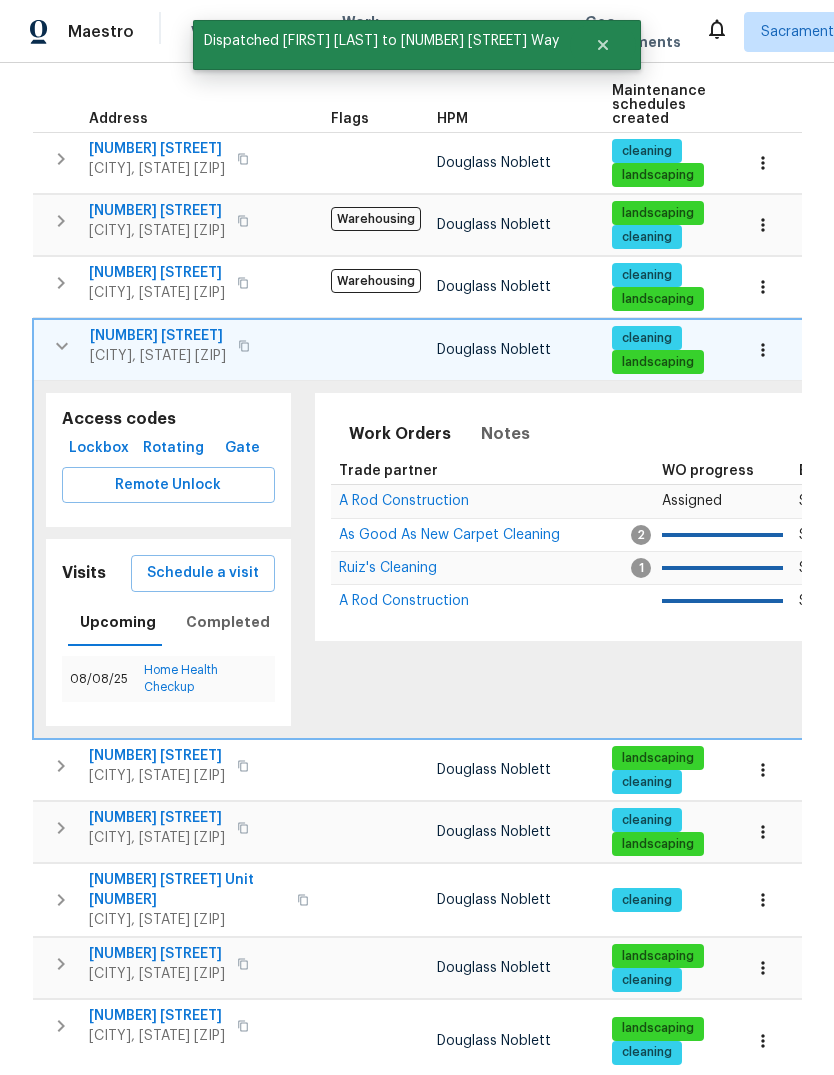 click at bounding box center (62, 346) 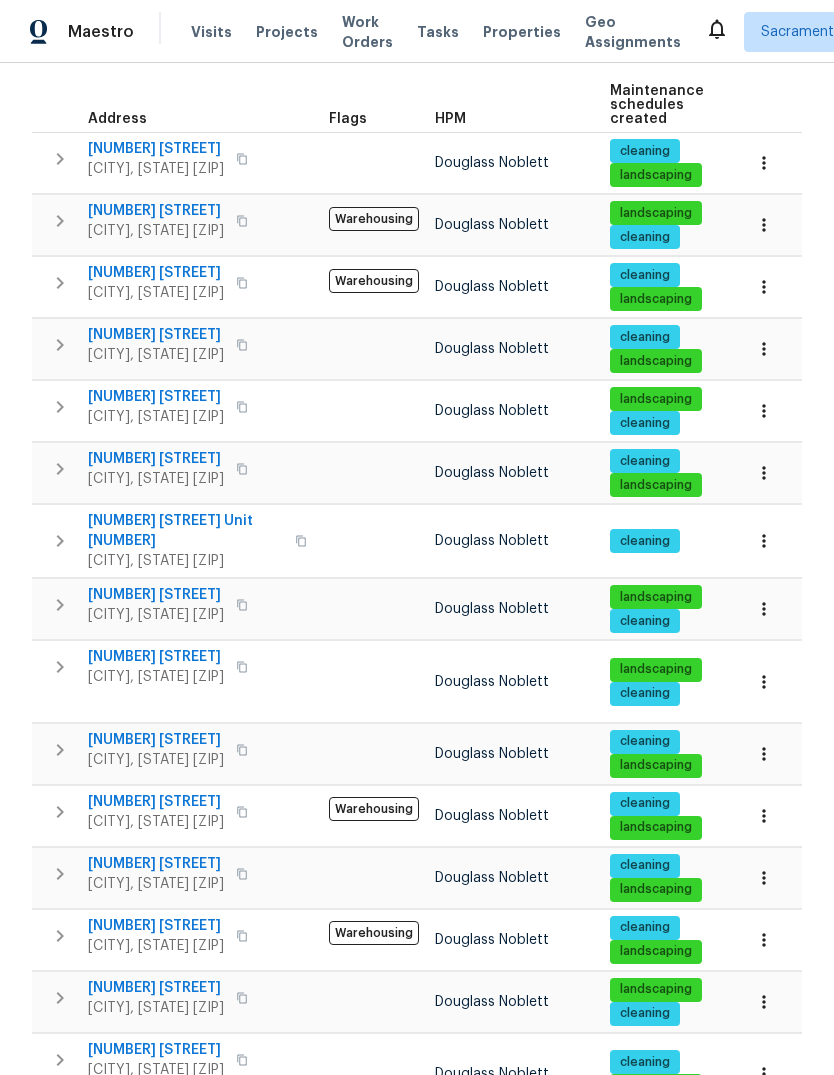 click 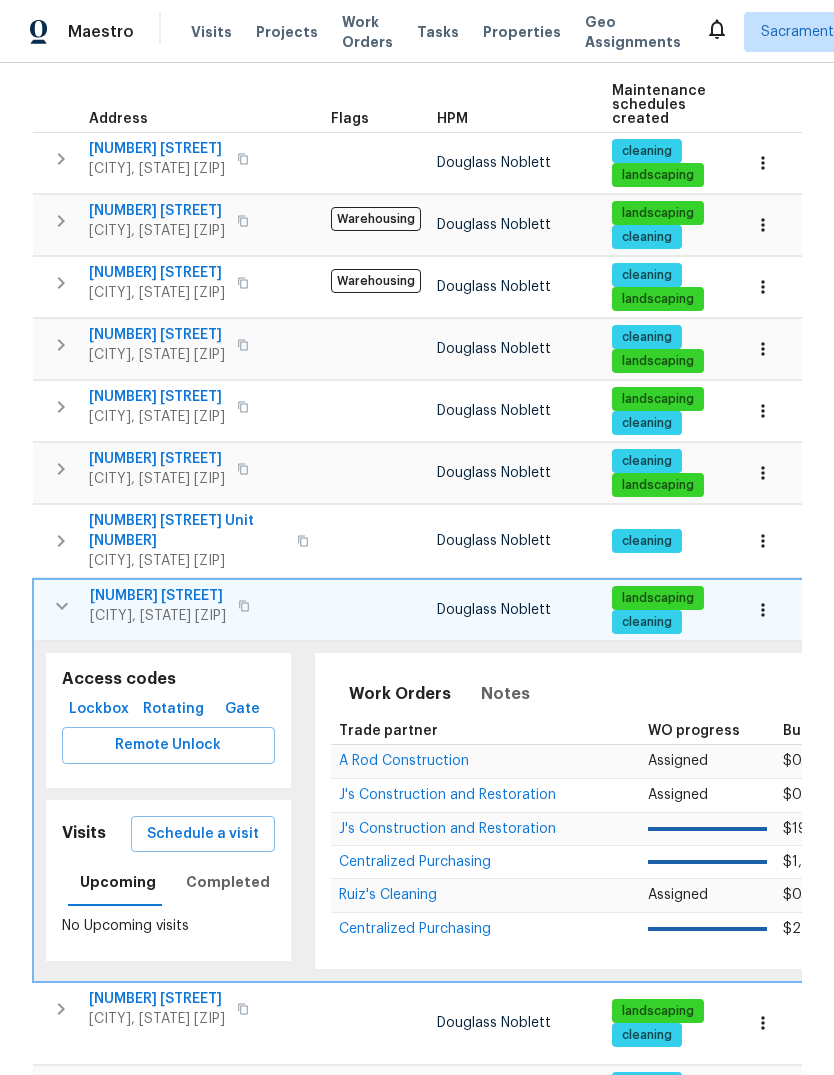 click on "Schedule a visit" at bounding box center [203, 834] 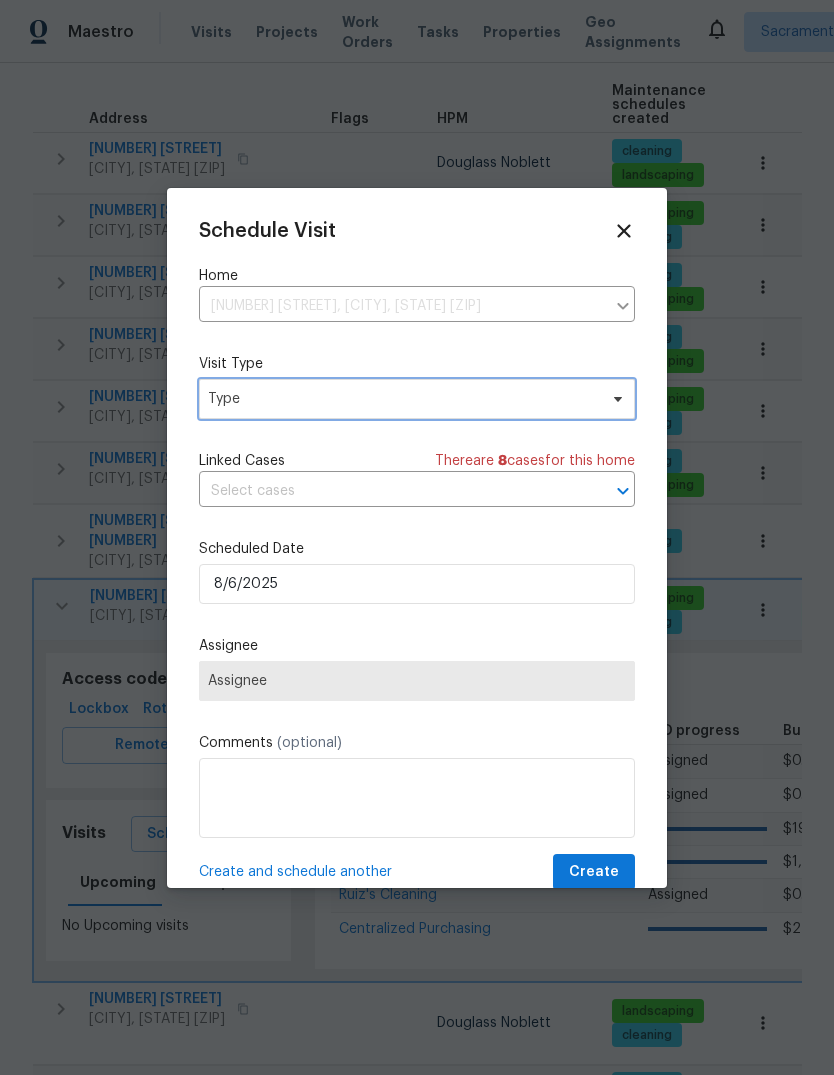 click on "Type" at bounding box center (402, 399) 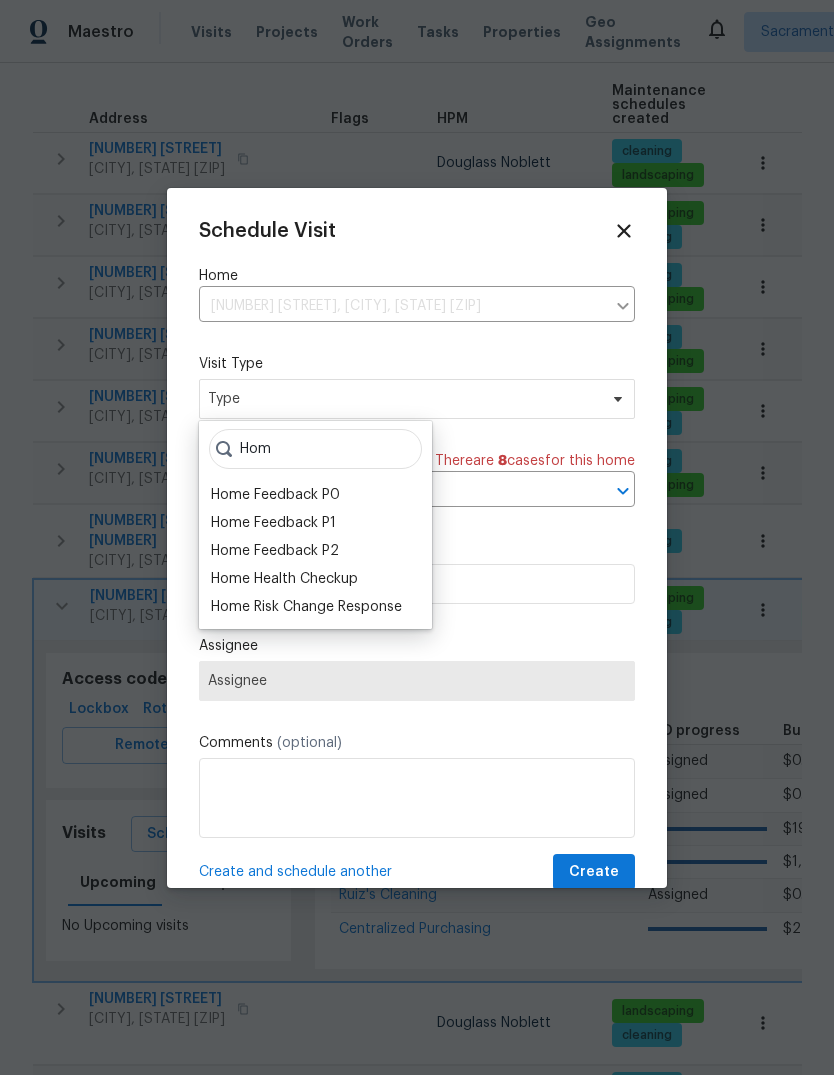 type on "Hom" 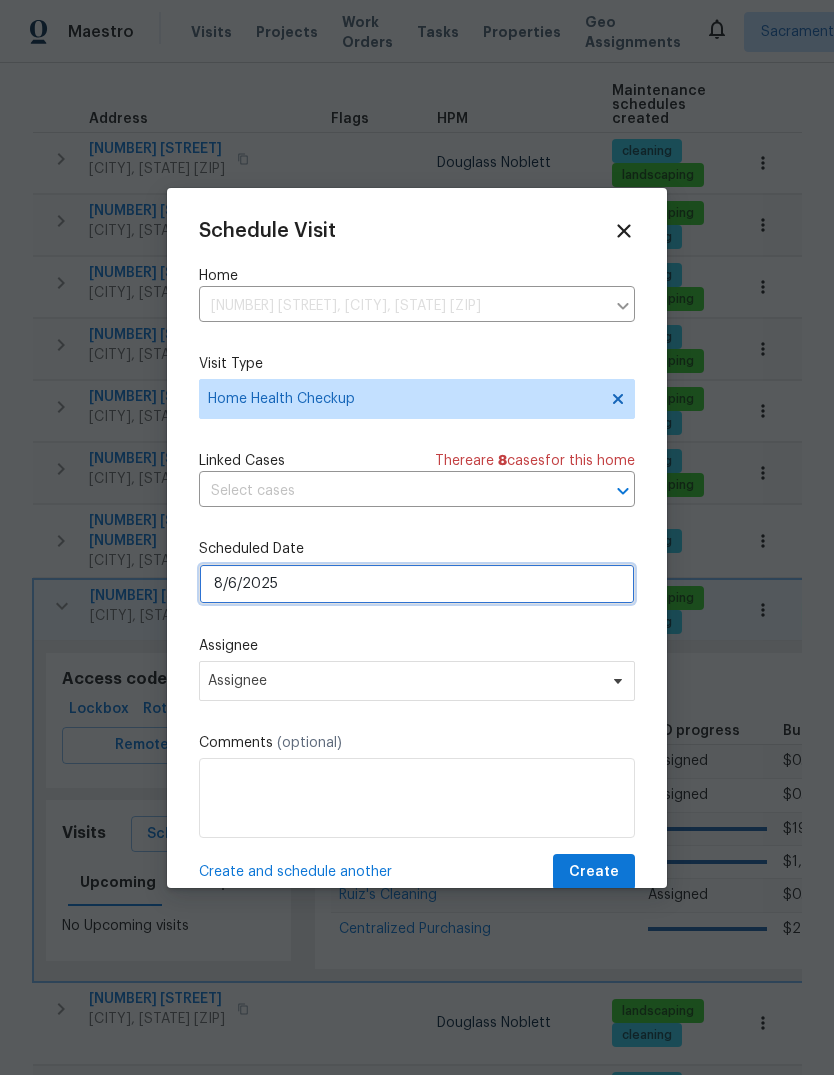 click on "8/6/2025" at bounding box center [417, 584] 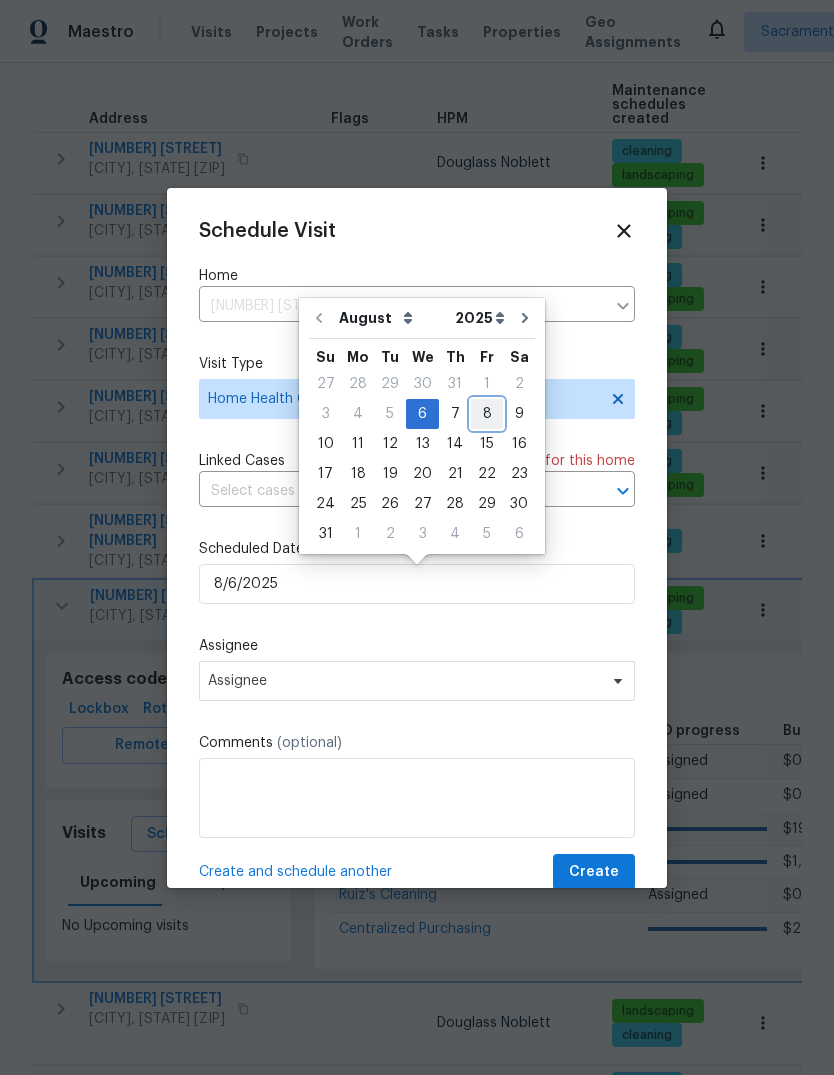 click on "8" at bounding box center (487, 414) 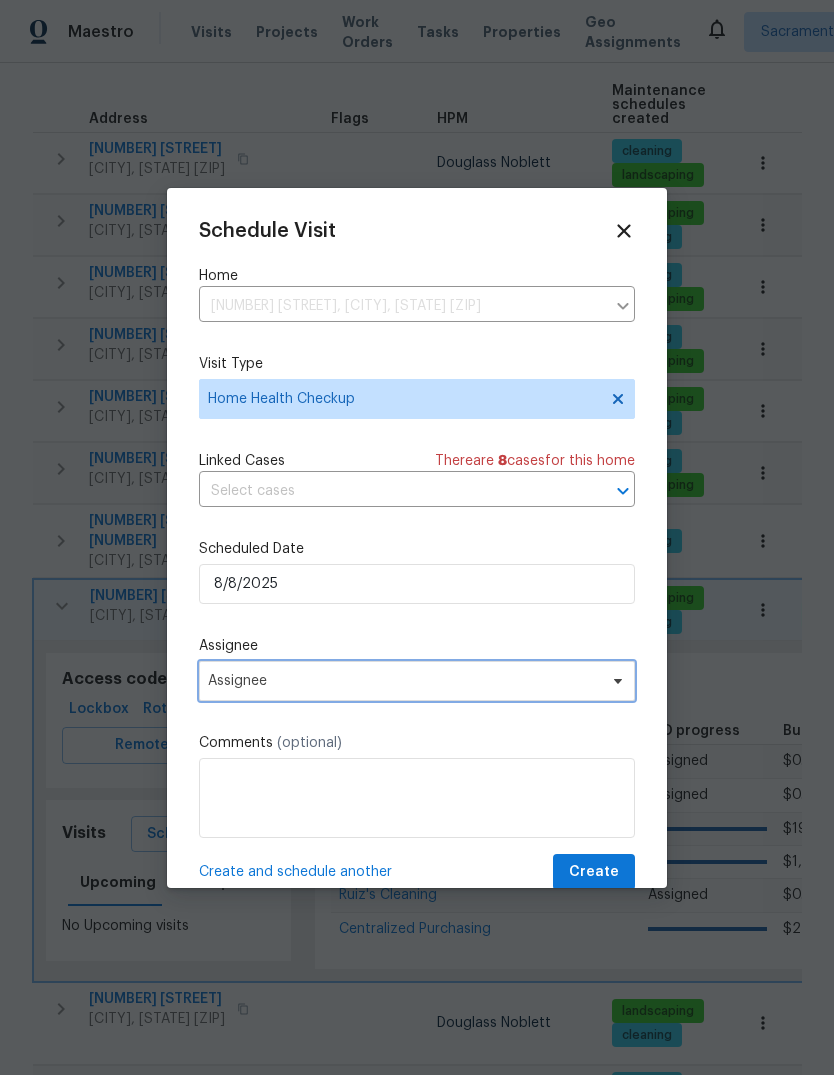 click on "Assignee" at bounding box center (404, 681) 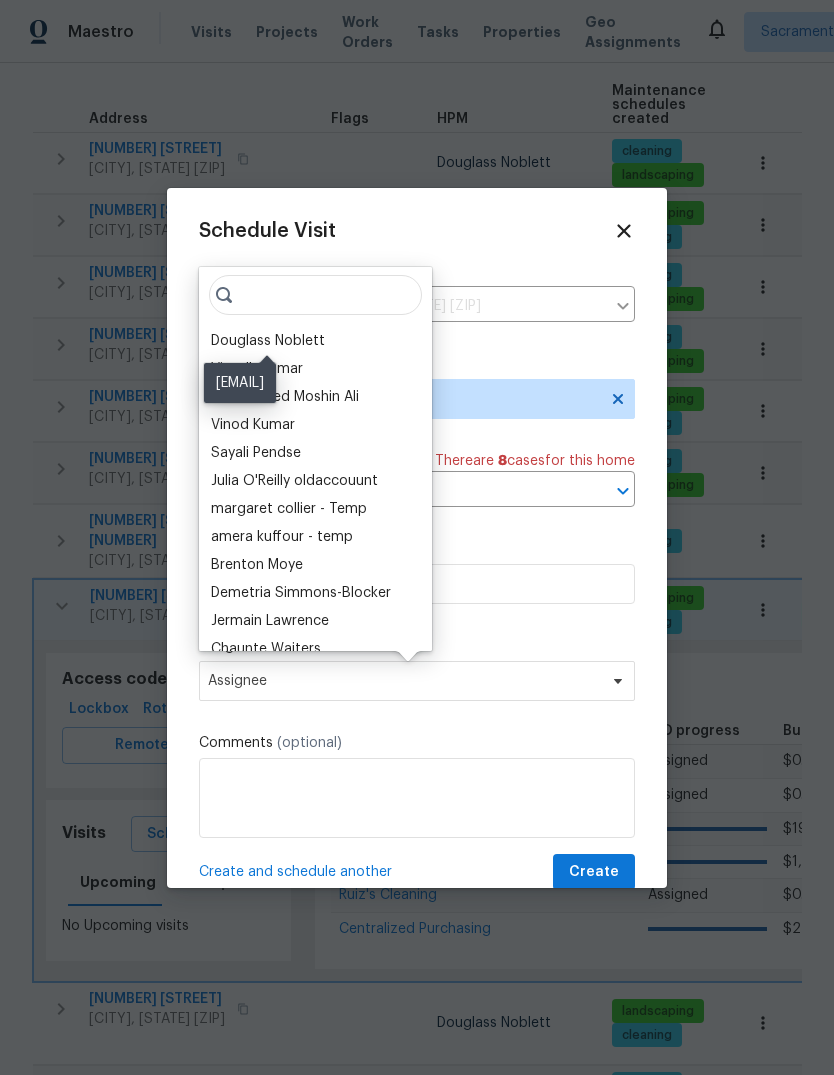 click on "Douglass Noblett" at bounding box center [268, 341] 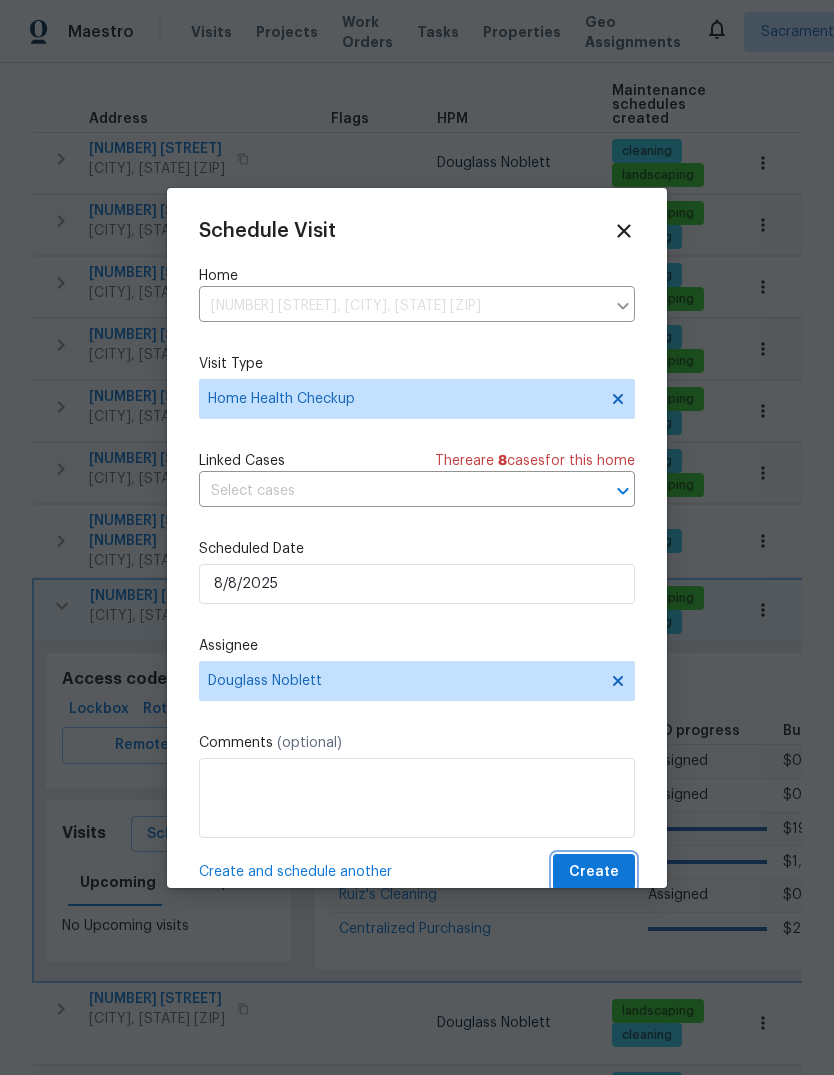 click on "Create" at bounding box center (594, 872) 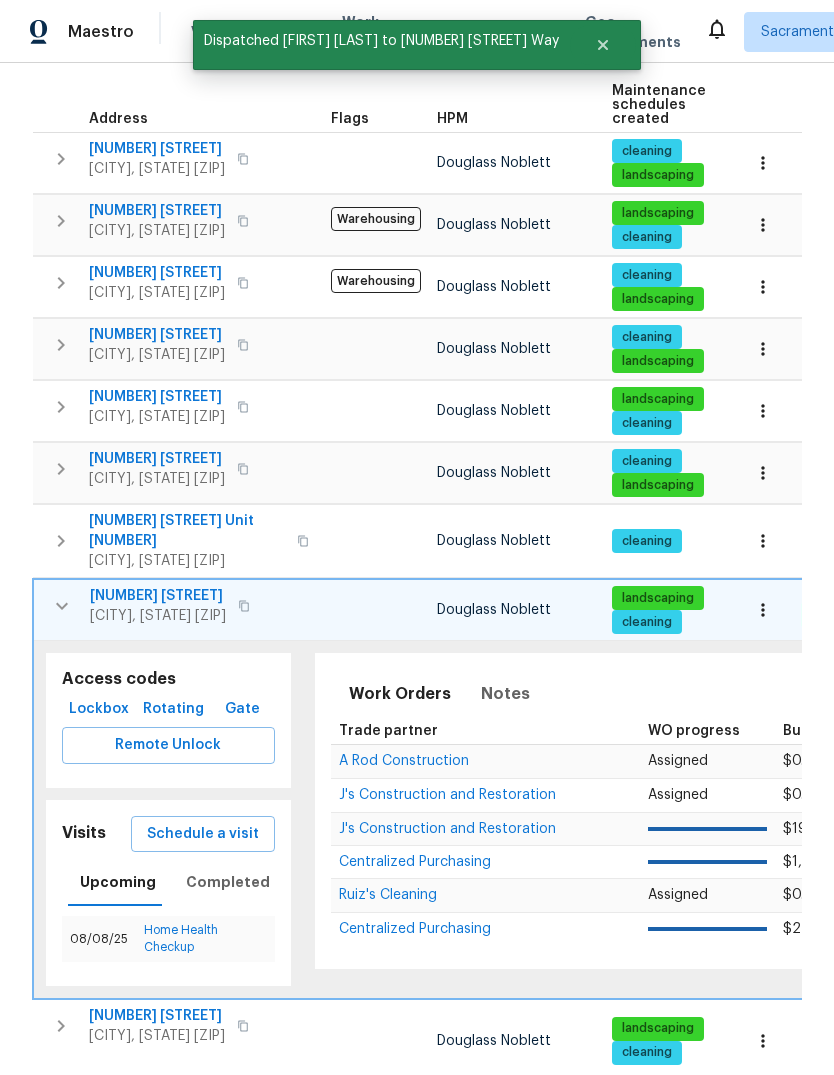 click 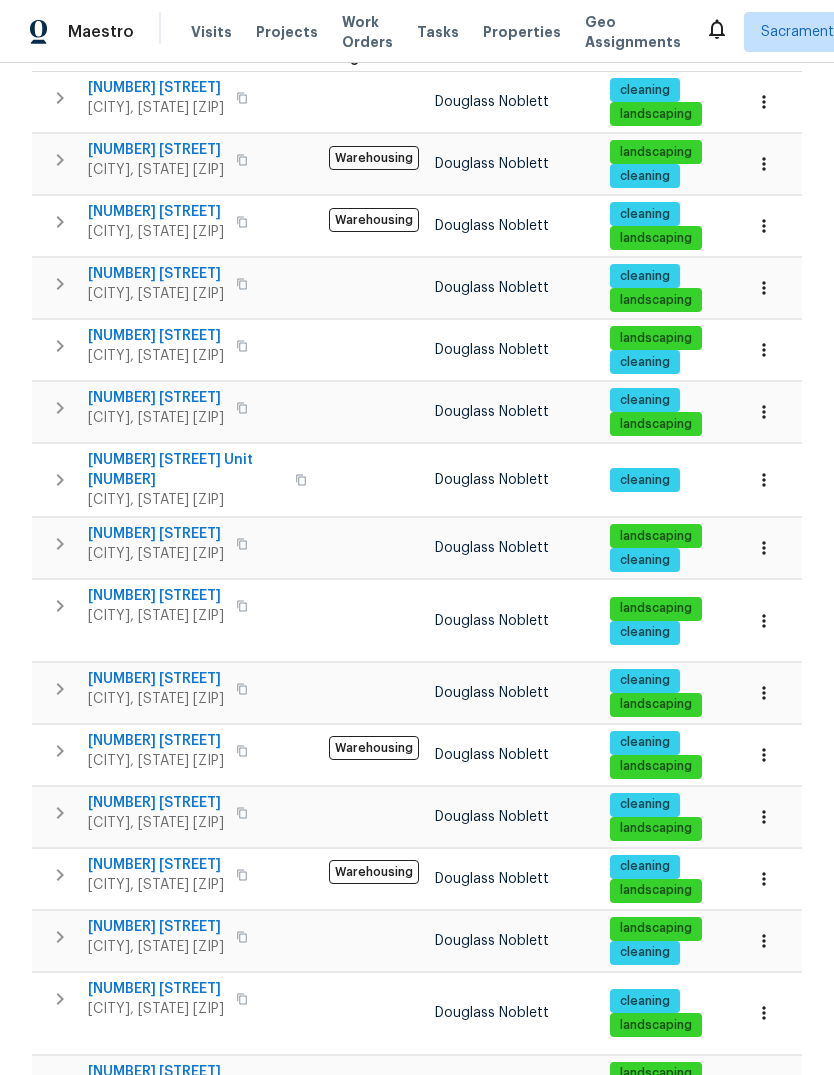 scroll, scrollTop: 357, scrollLeft: 0, axis: vertical 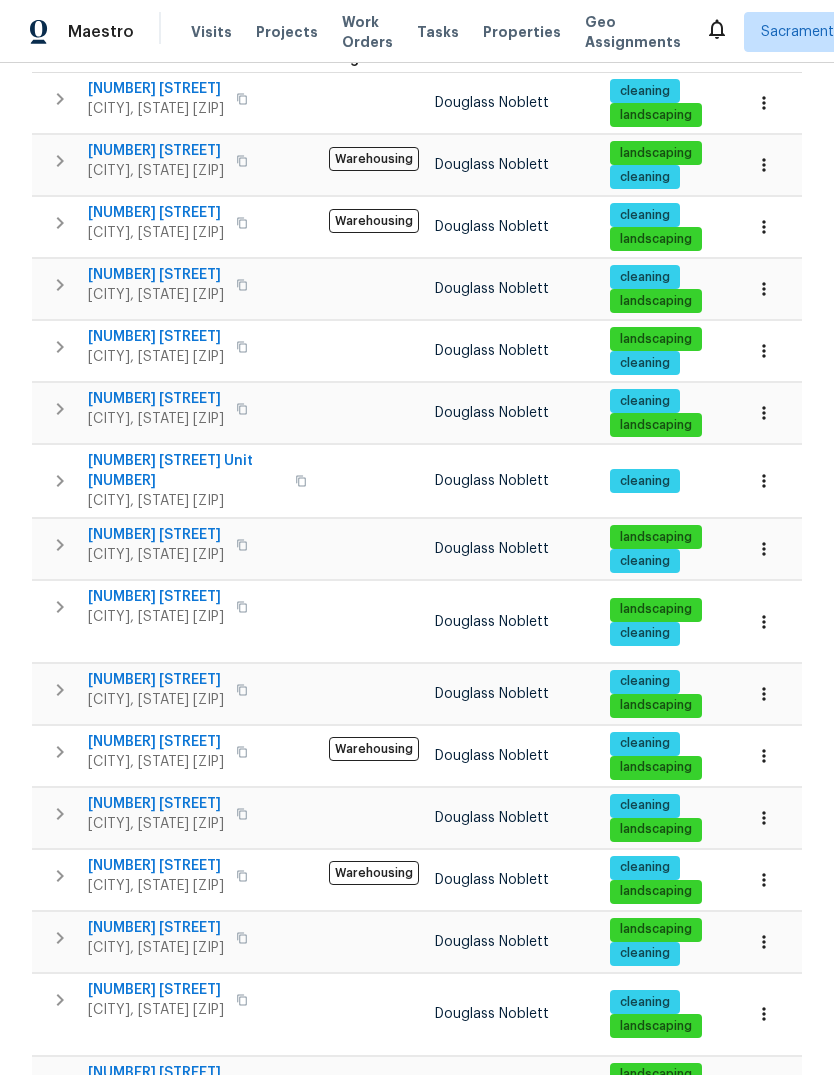 click 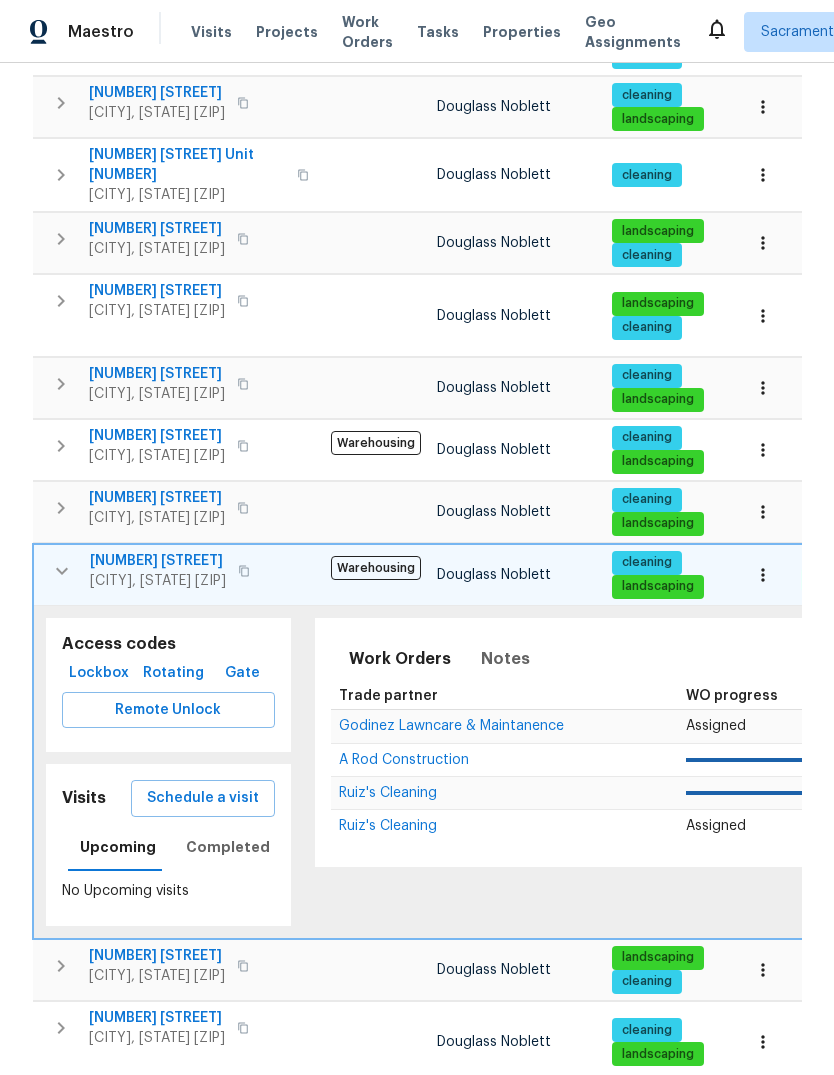 scroll, scrollTop: 672, scrollLeft: 0, axis: vertical 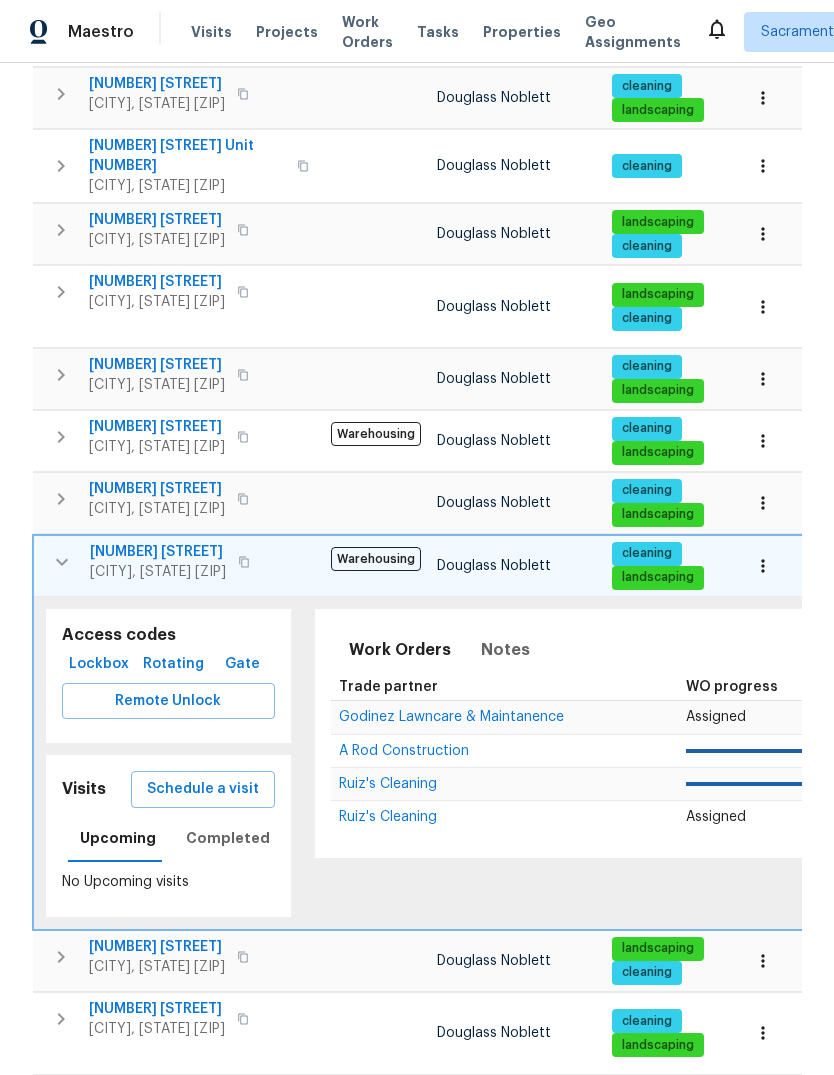 click on "Schedule a visit" at bounding box center (203, 789) 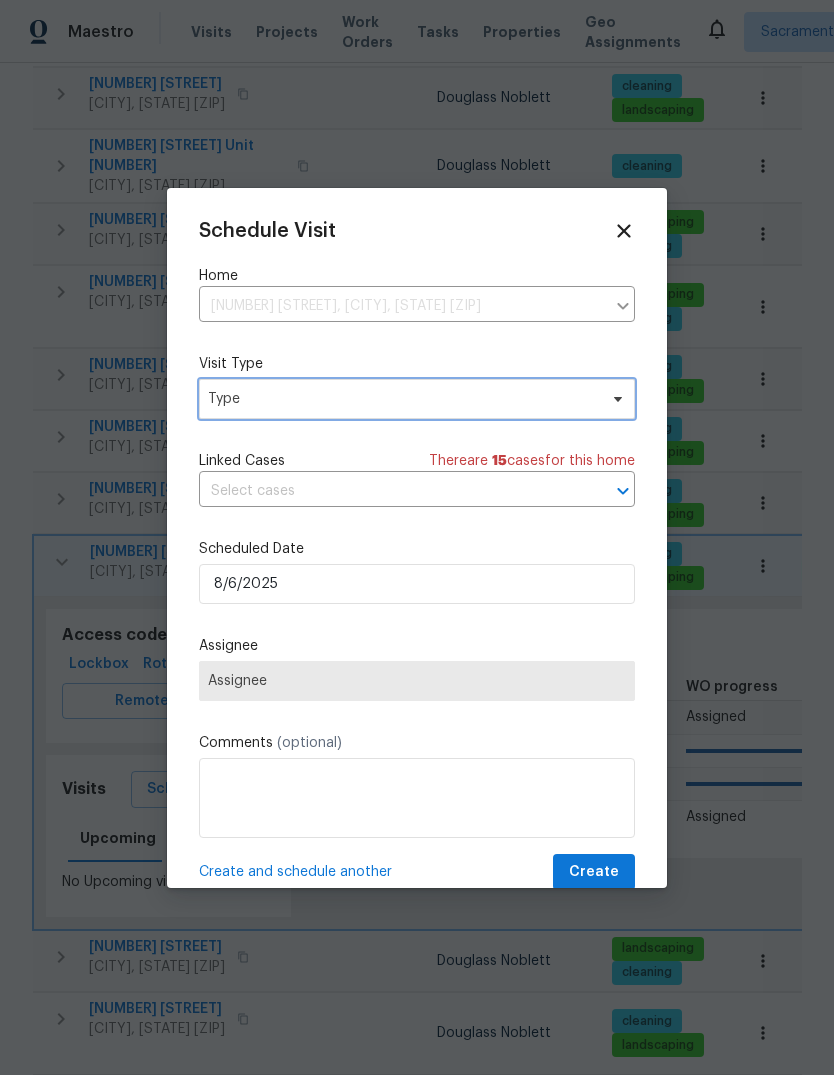 click on "Type" at bounding box center (402, 399) 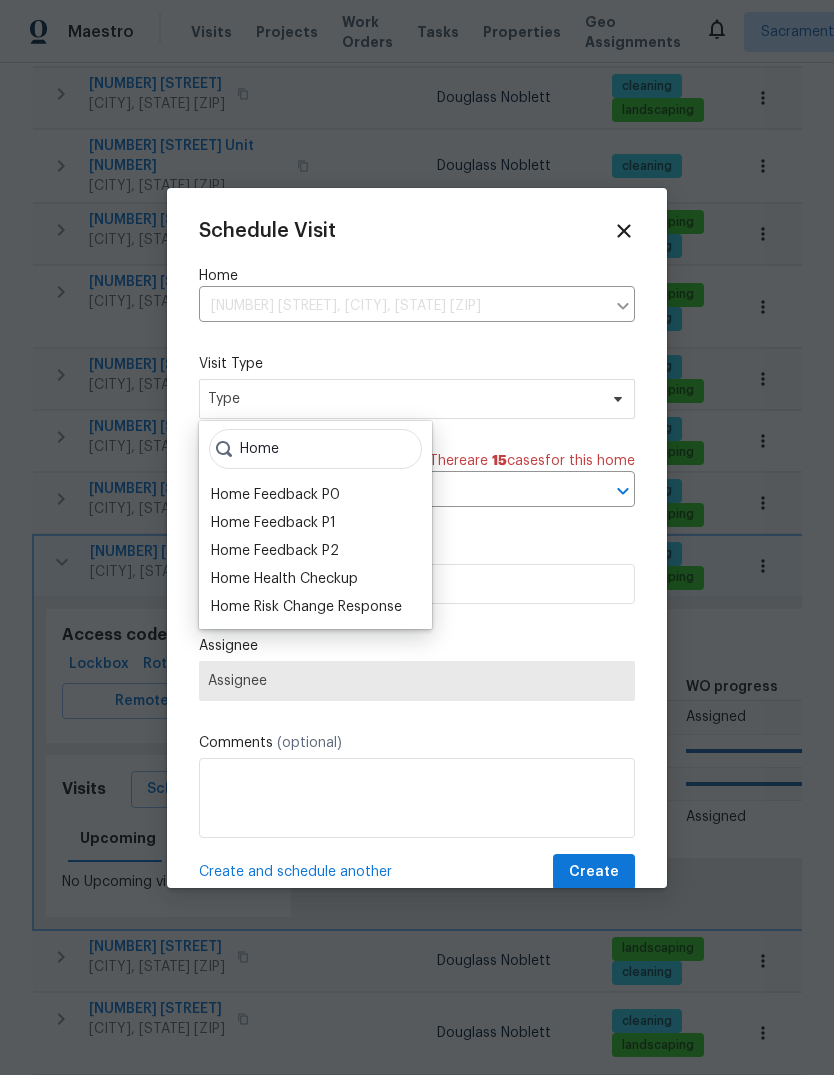 type on "Home" 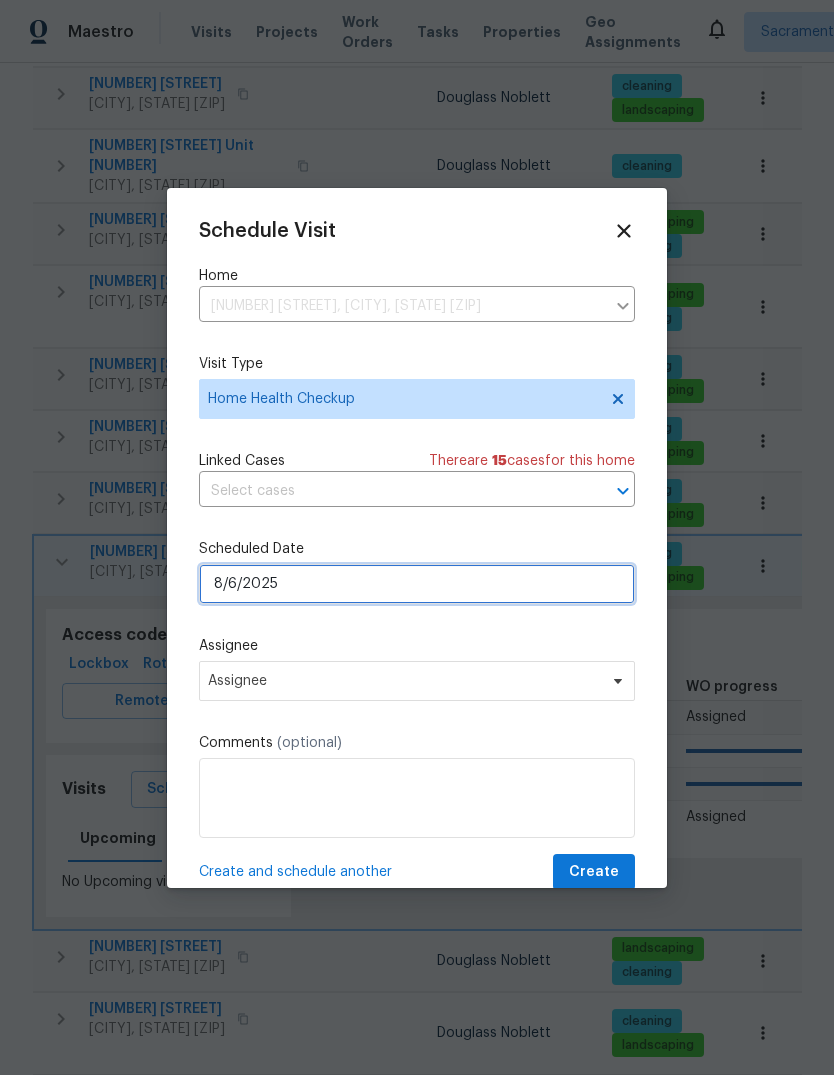 click on "8/6/2025" at bounding box center (417, 584) 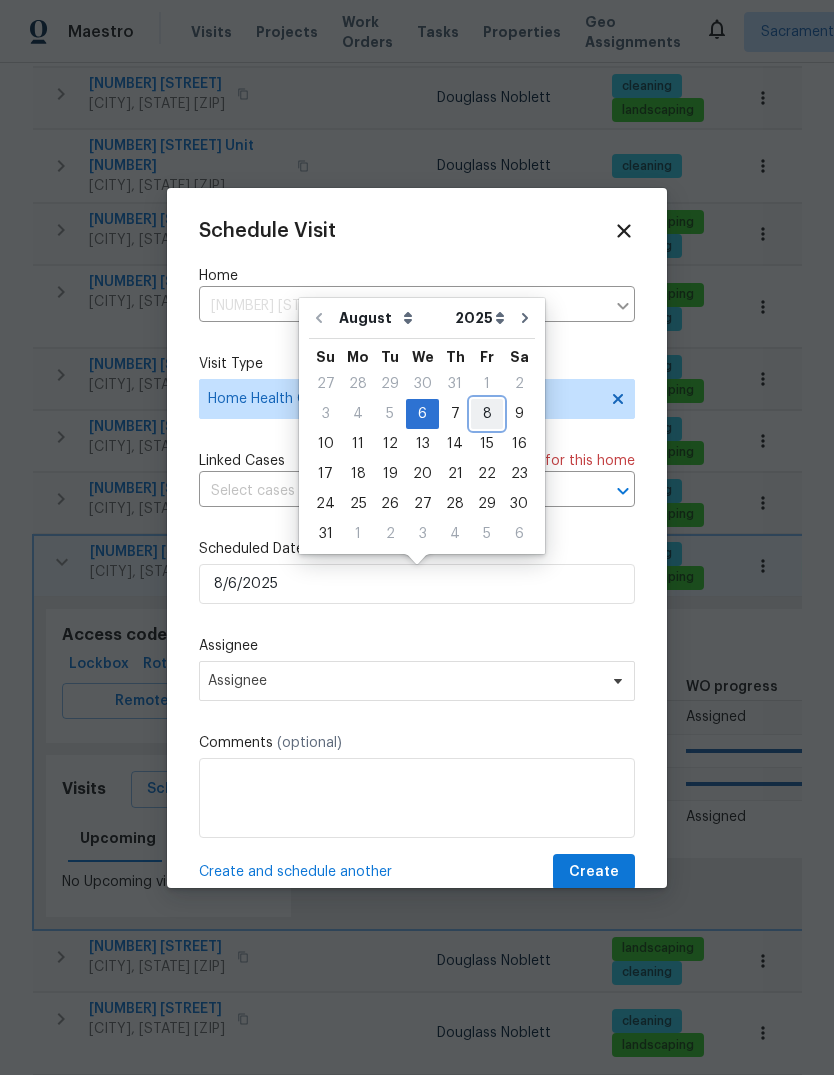 click on "8" at bounding box center [487, 414] 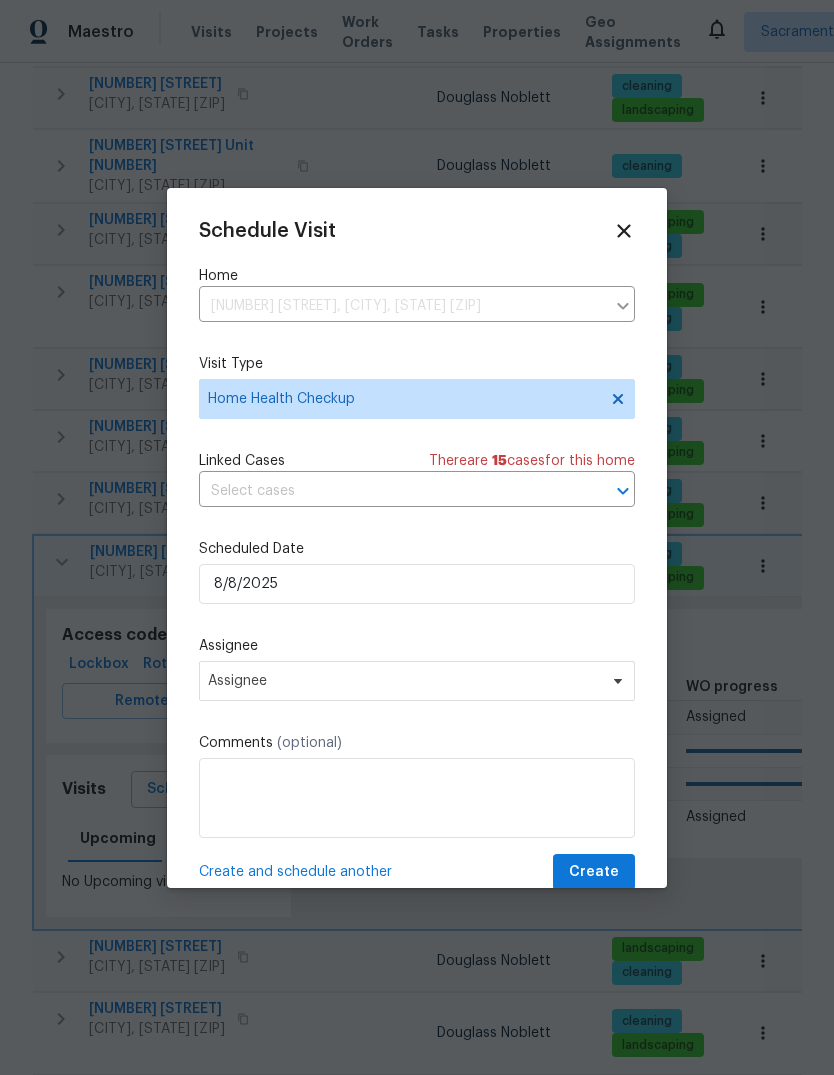 type on "8/8/2025" 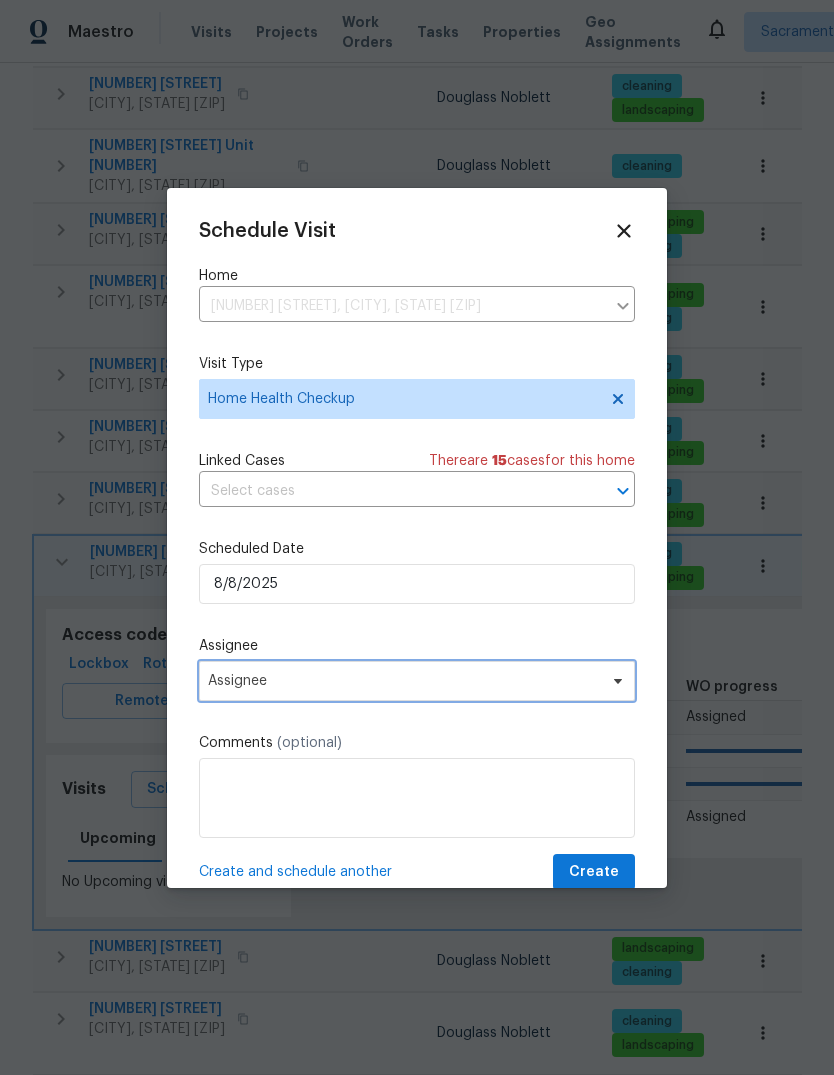 click at bounding box center [615, 681] 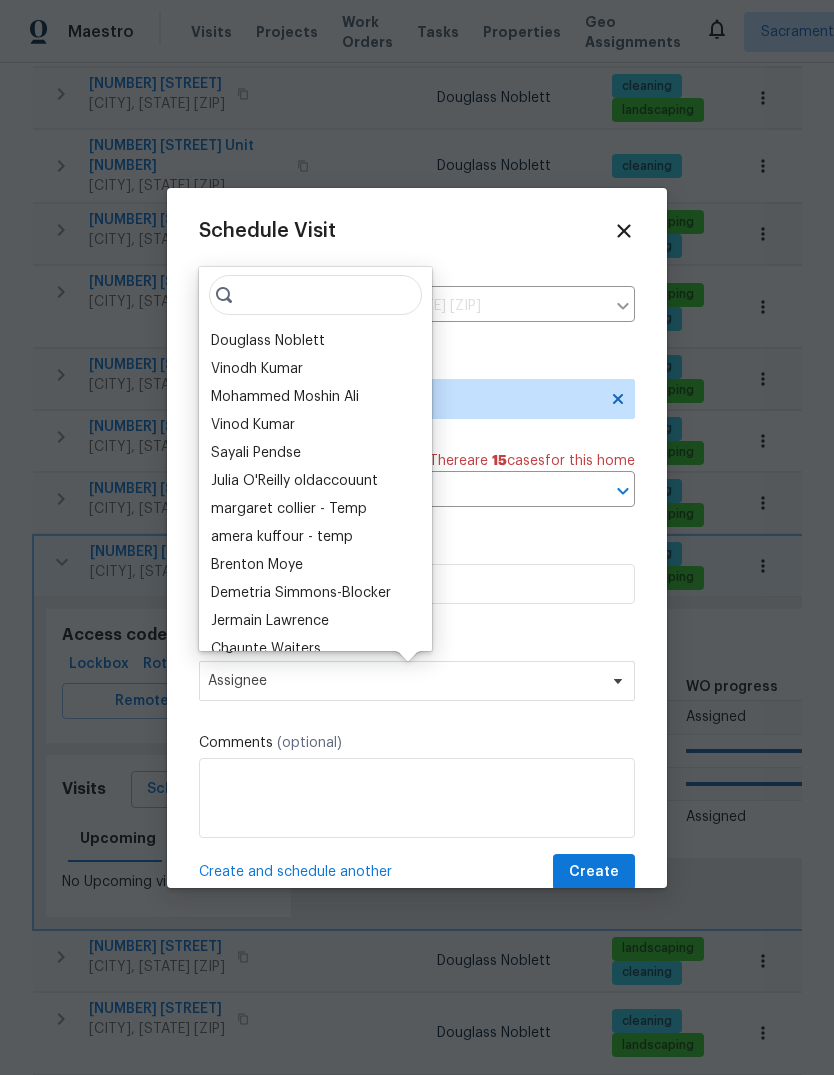 click on "Douglass Noblett" at bounding box center (268, 341) 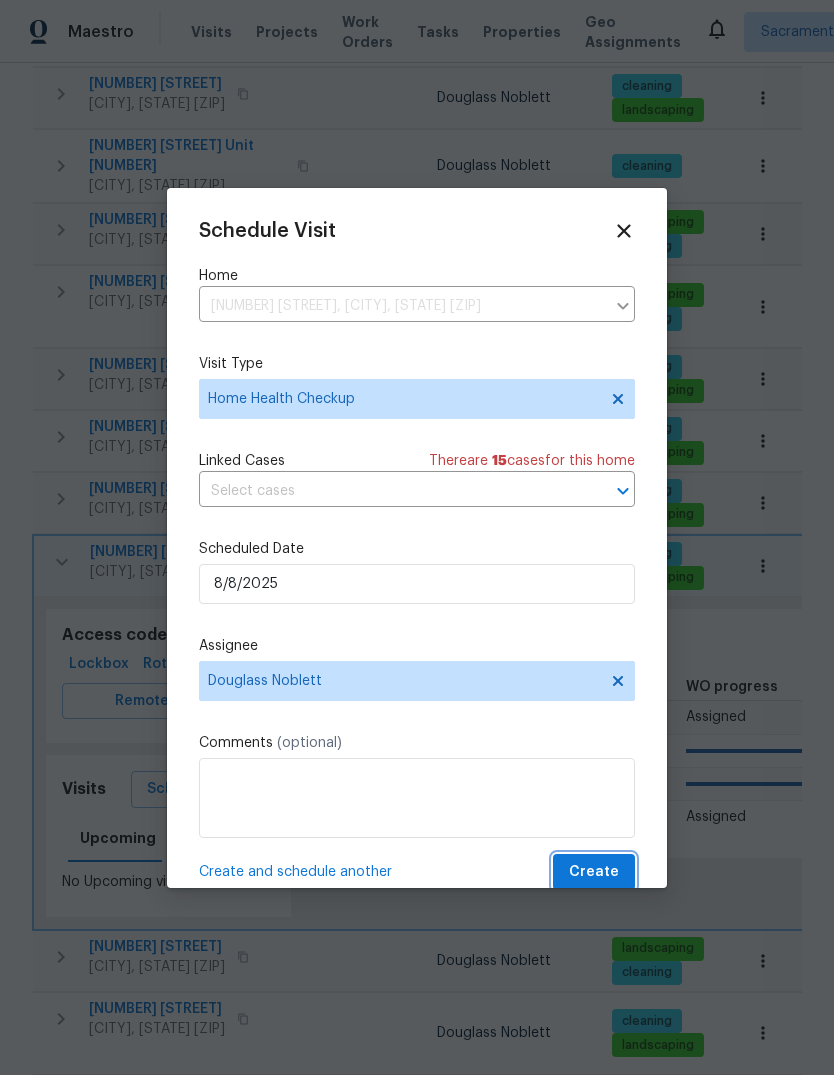 click on "Create" at bounding box center [594, 872] 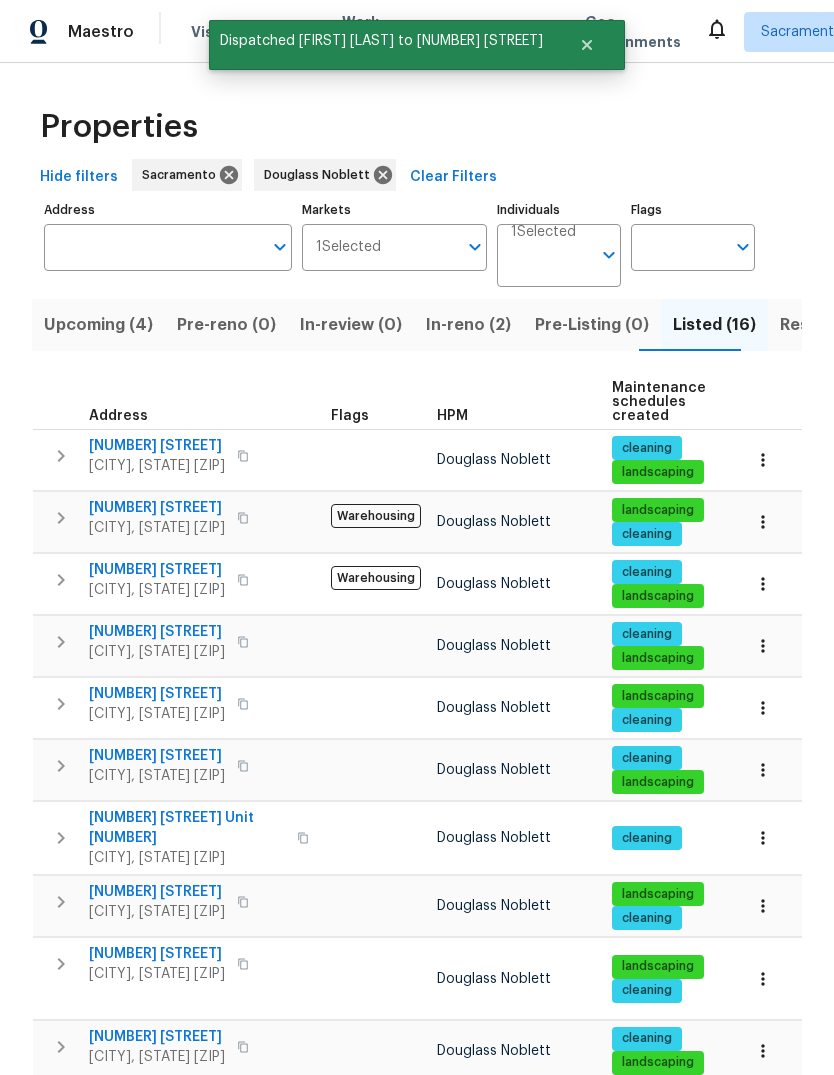 scroll, scrollTop: 0, scrollLeft: 0, axis: both 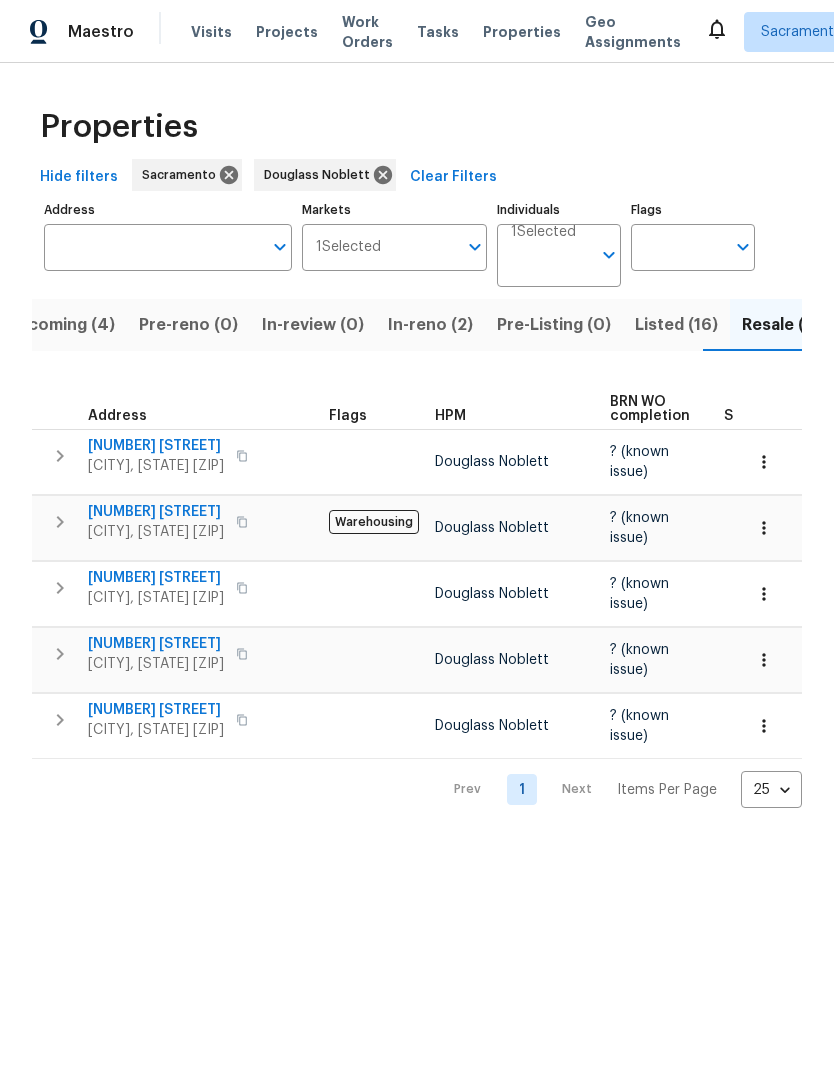 click 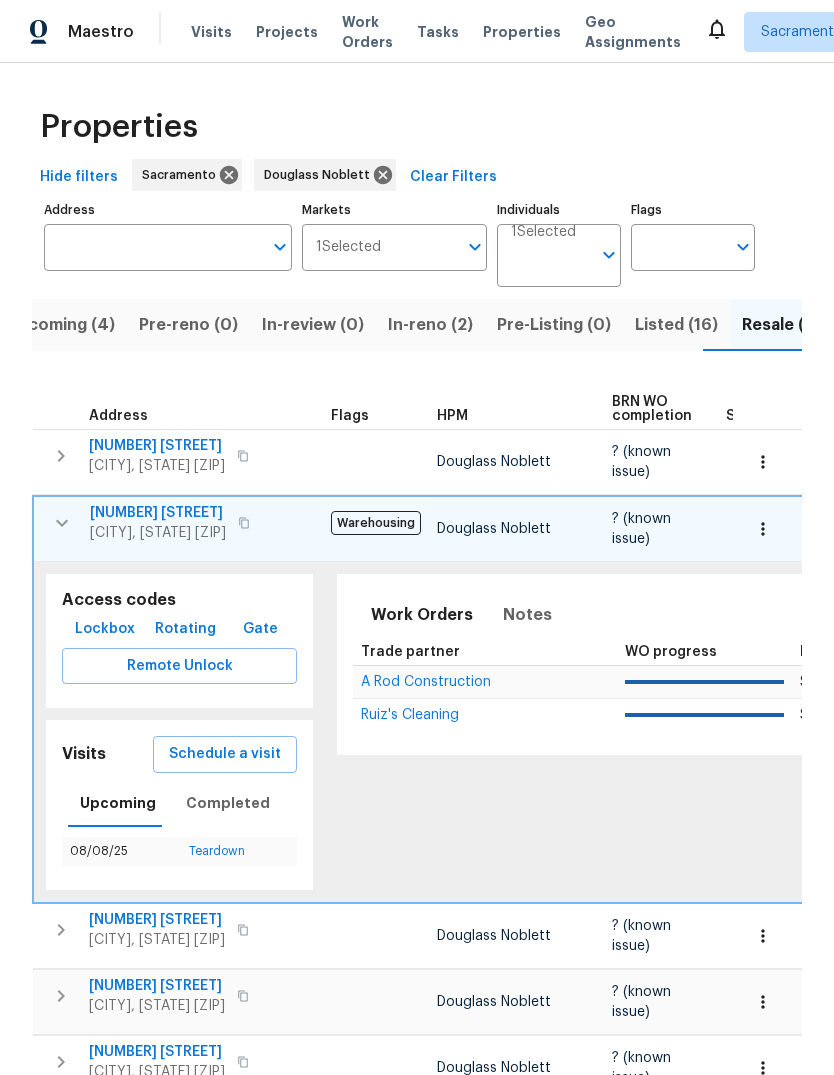 click on "Schedule a visit" at bounding box center (225, 754) 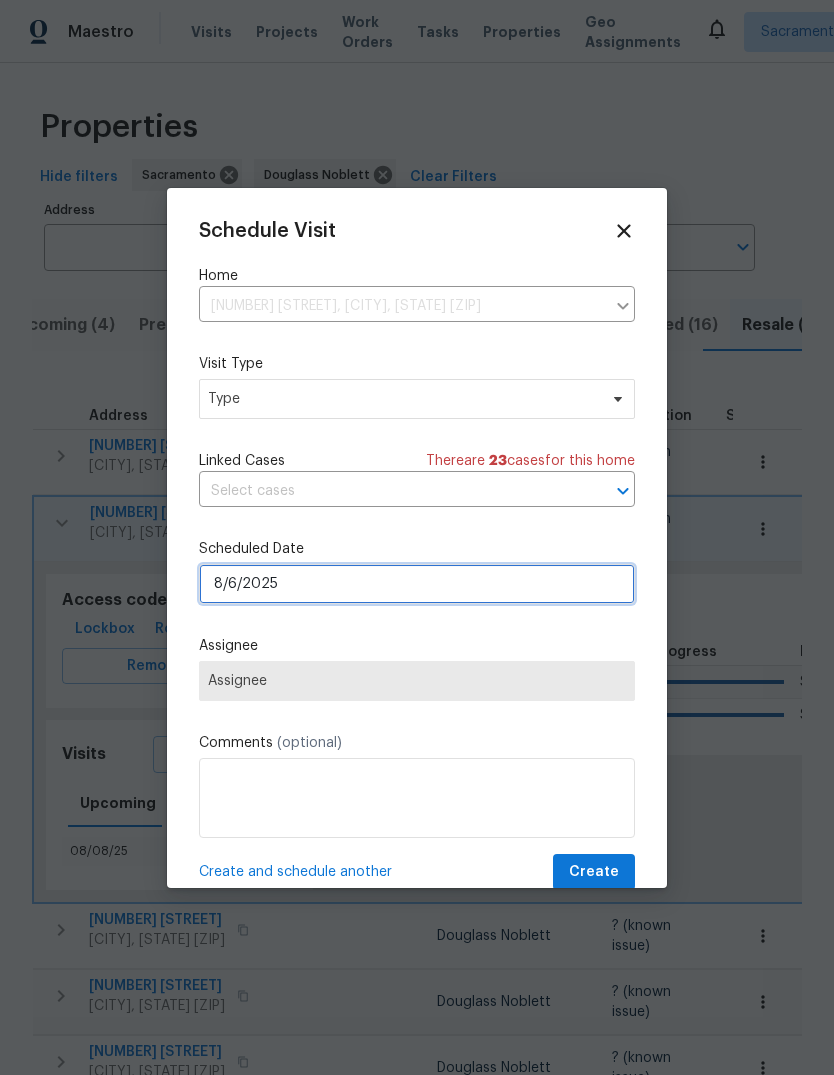 click on "8/6/2025" at bounding box center (417, 584) 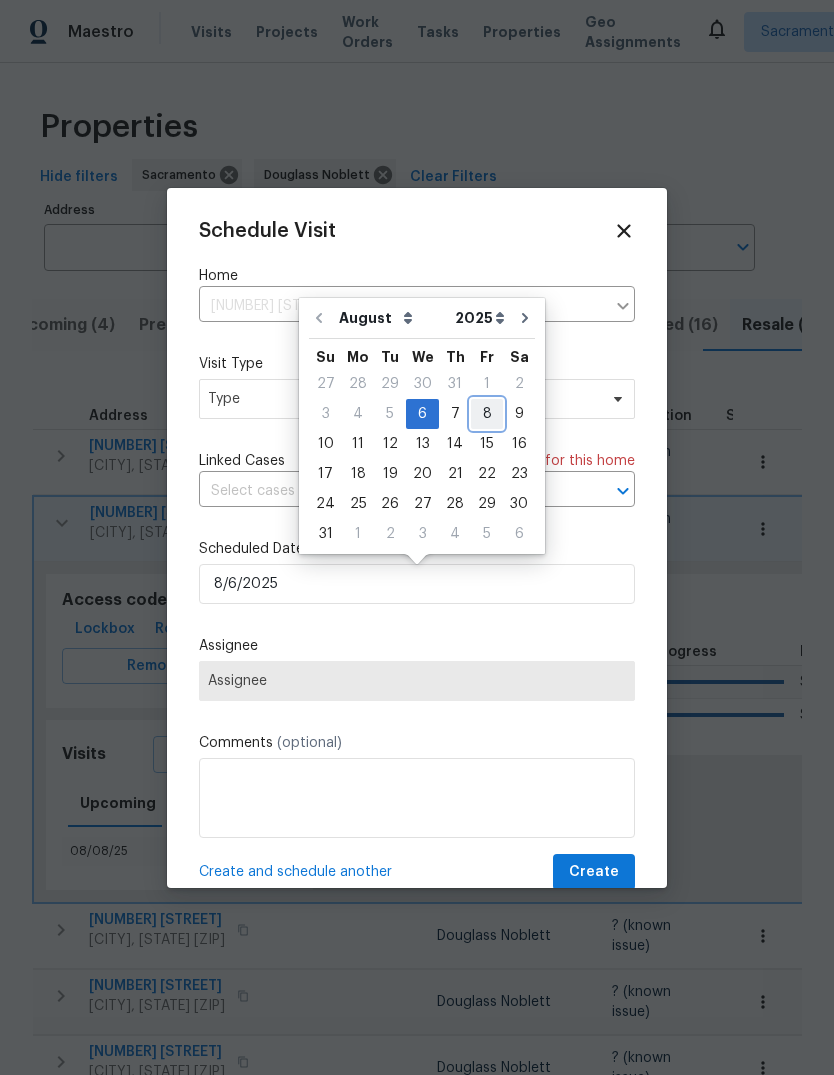 click on "8" at bounding box center [487, 414] 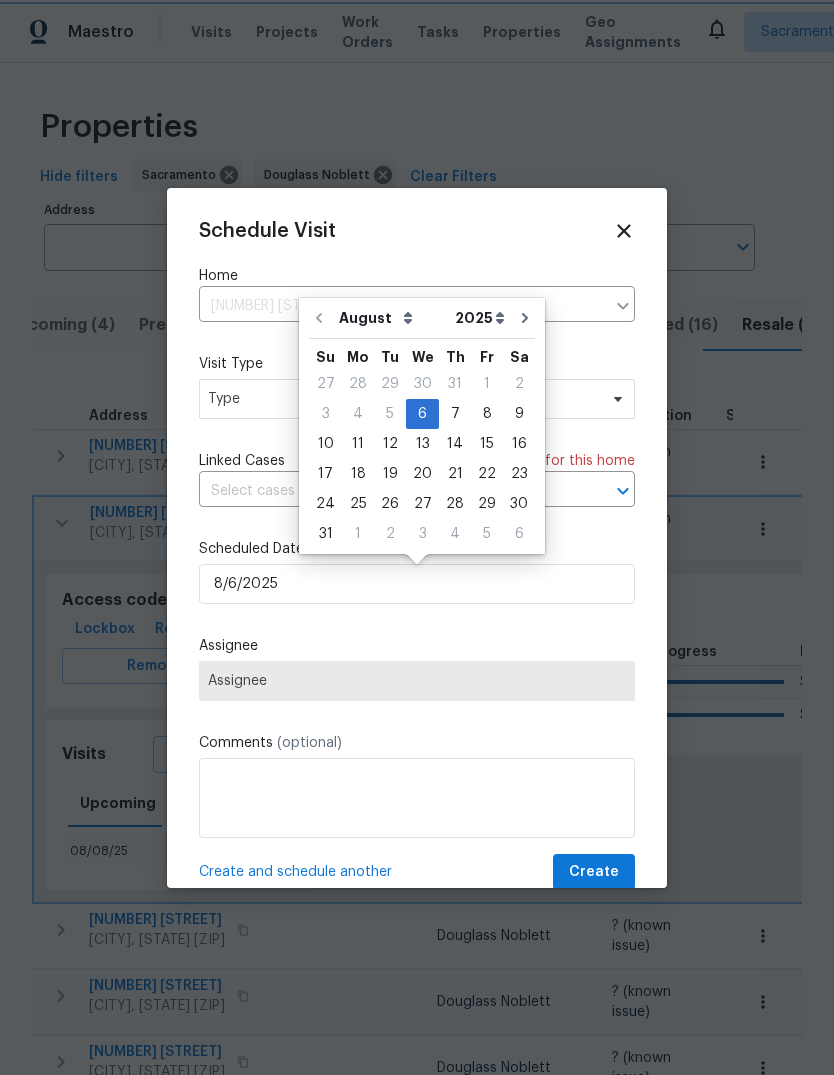 type on "8/8/2025" 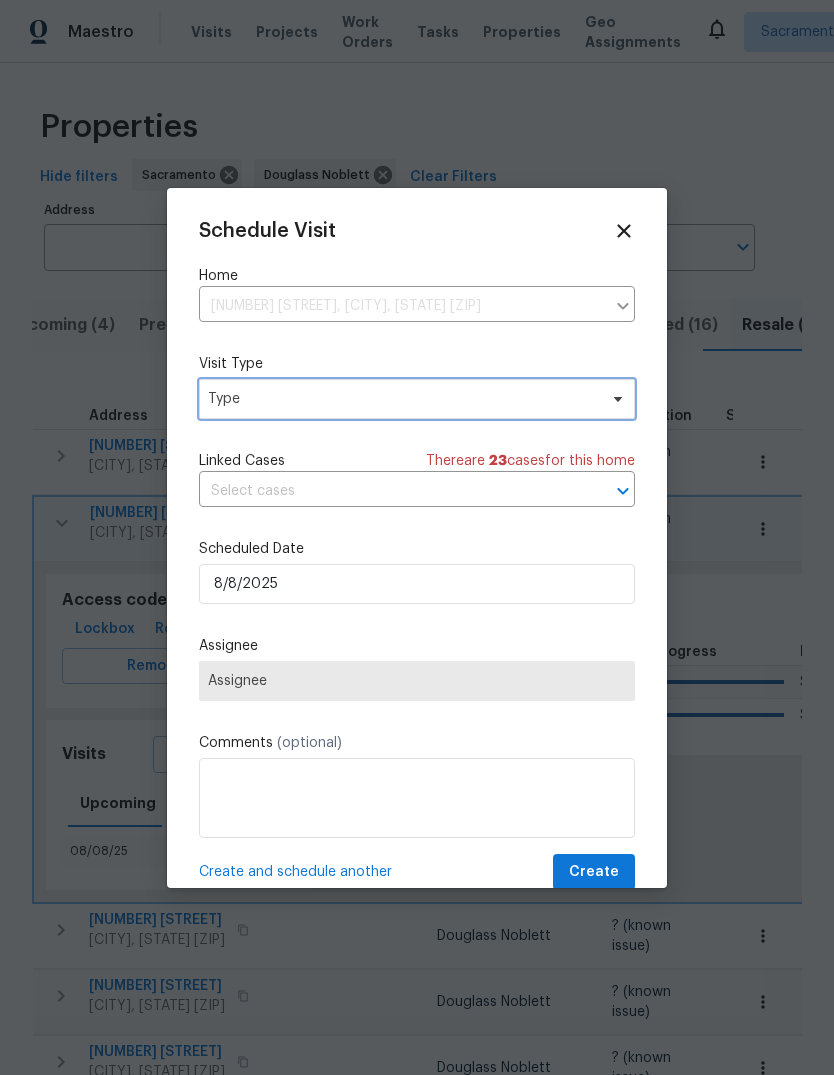 click on "Type" at bounding box center [417, 399] 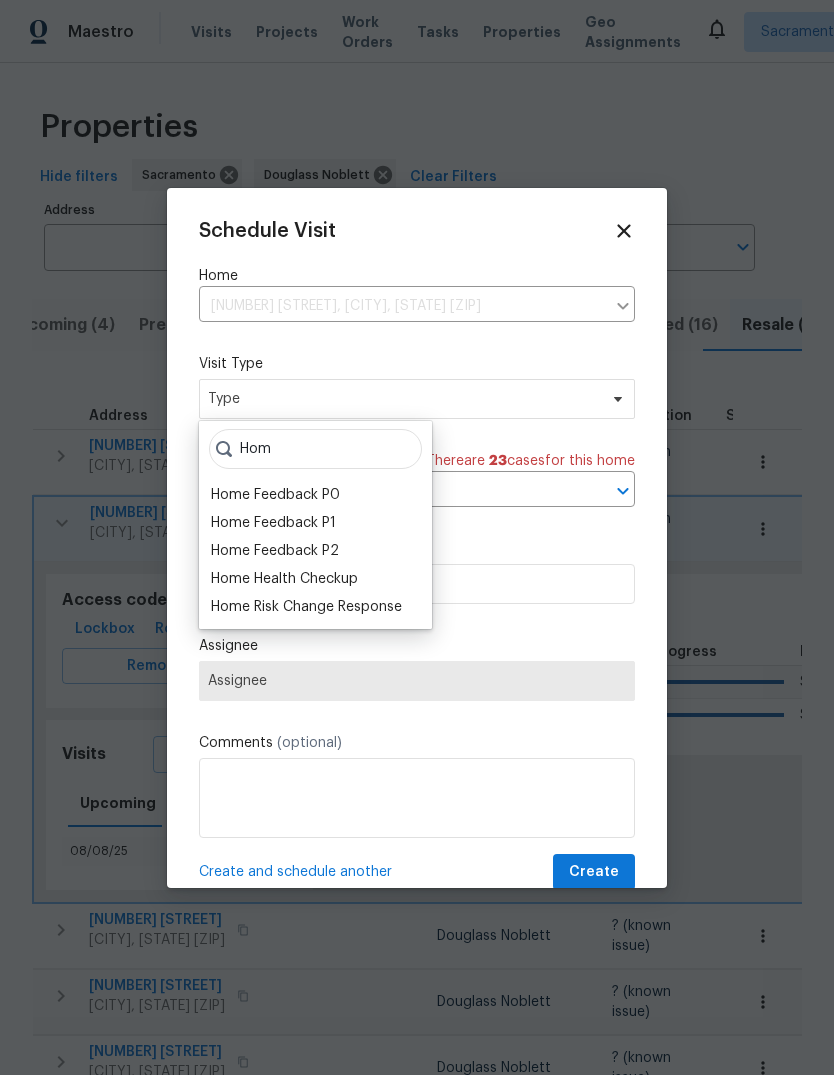 type on "Hom" 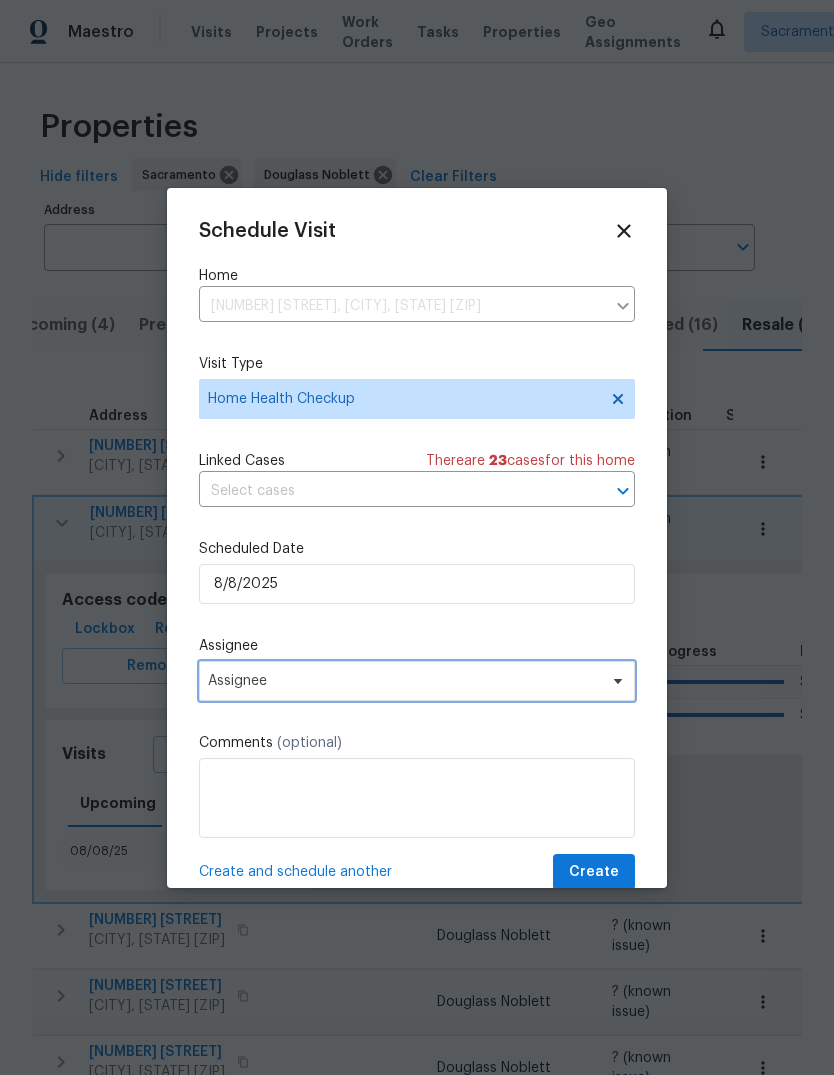 click on "Assignee" at bounding box center [404, 681] 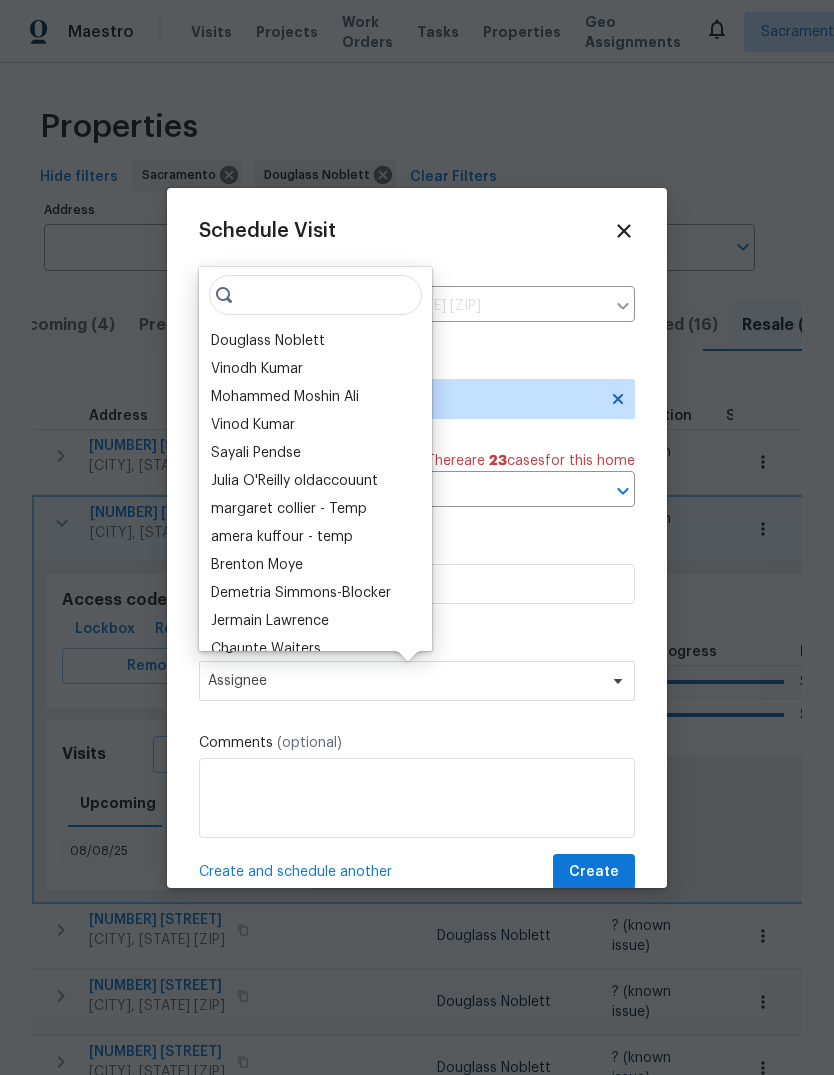 click on "Douglass Noblett" at bounding box center [315, 341] 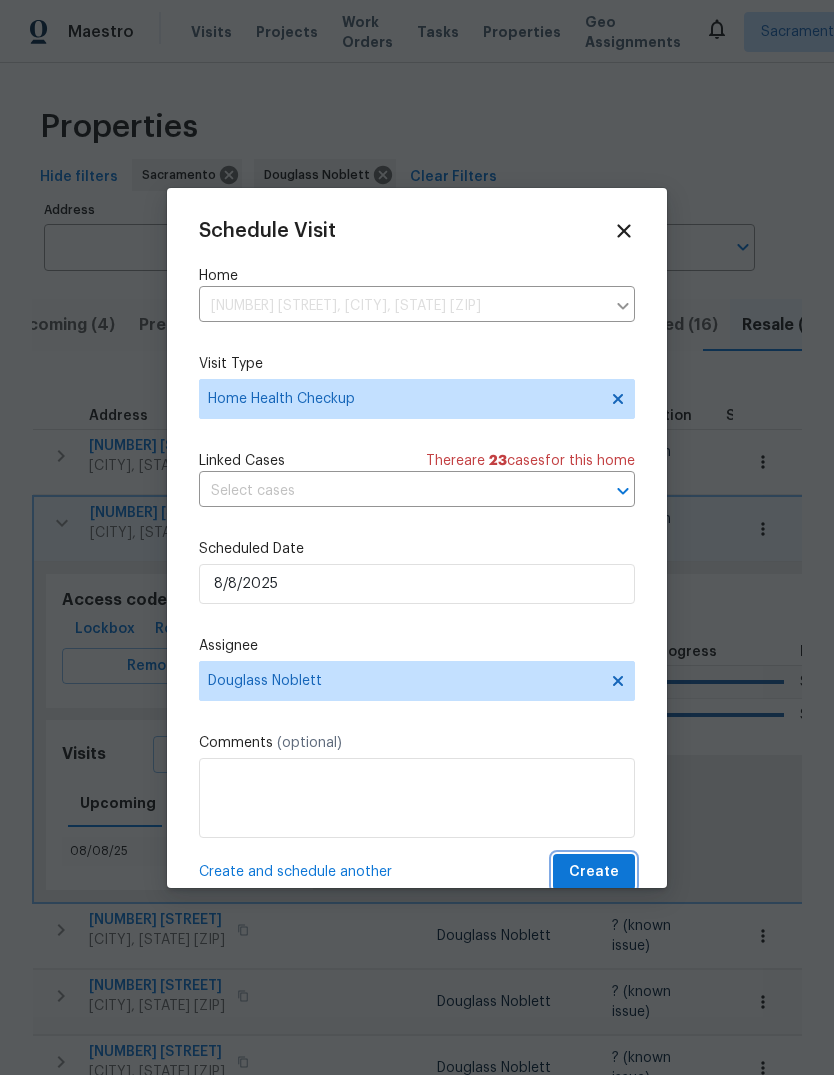 click on "Create" at bounding box center (594, 872) 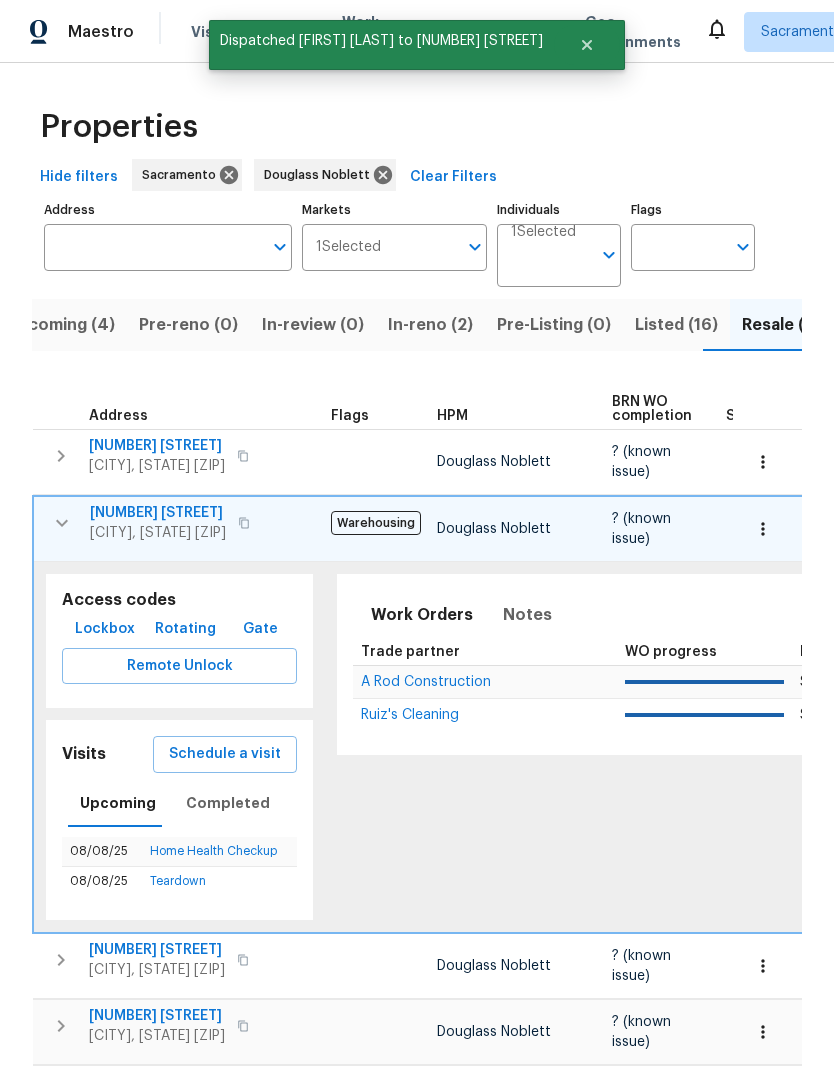 scroll, scrollTop: 0, scrollLeft: 0, axis: both 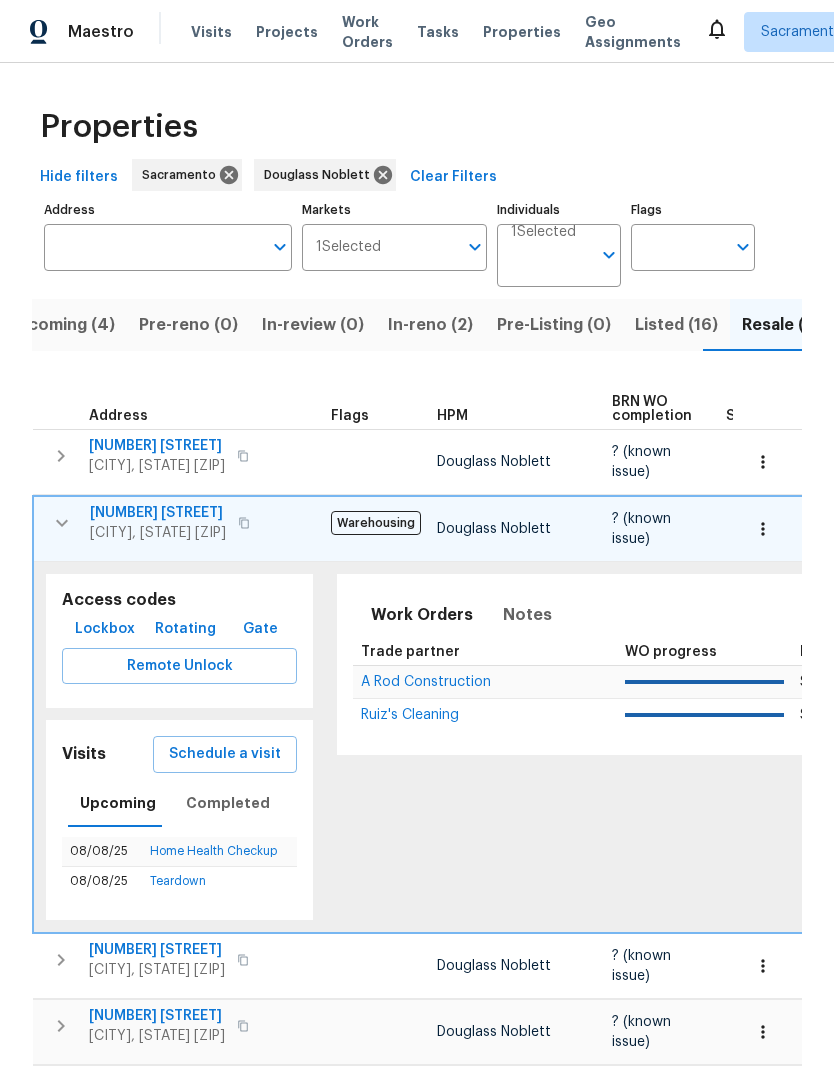 click on "Upcoming (4)" at bounding box center [60, 325] 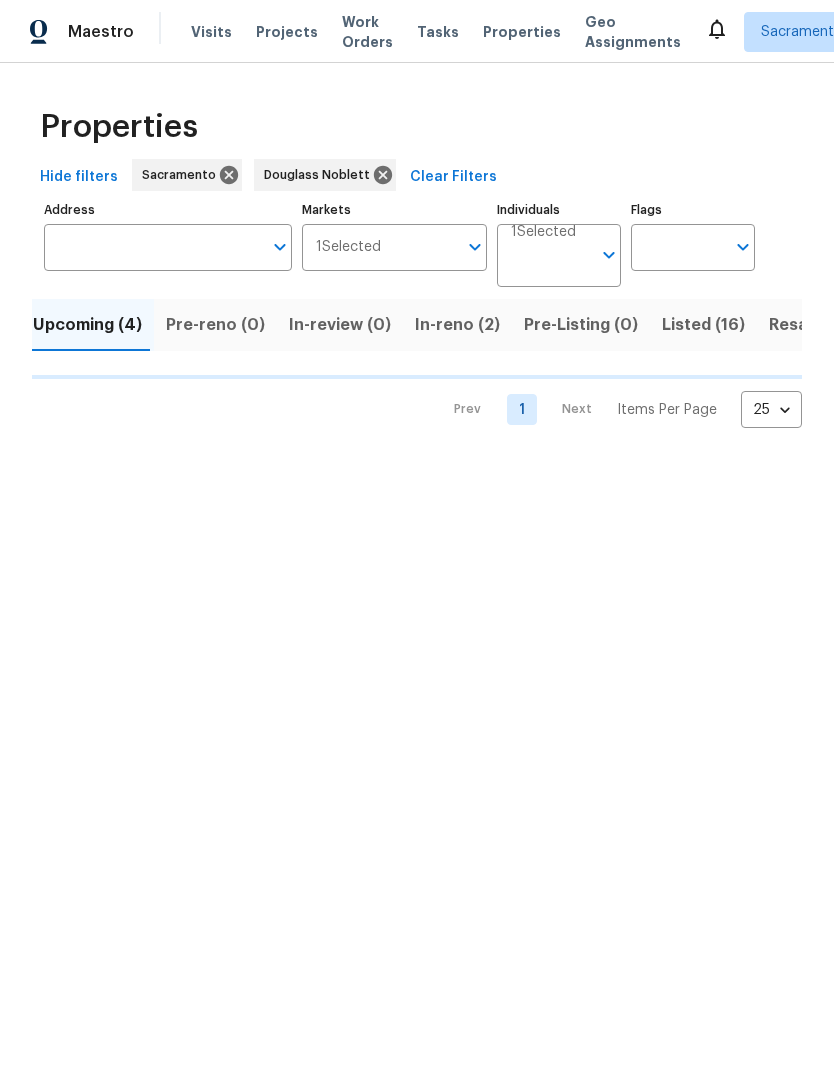 scroll, scrollTop: 0, scrollLeft: 0, axis: both 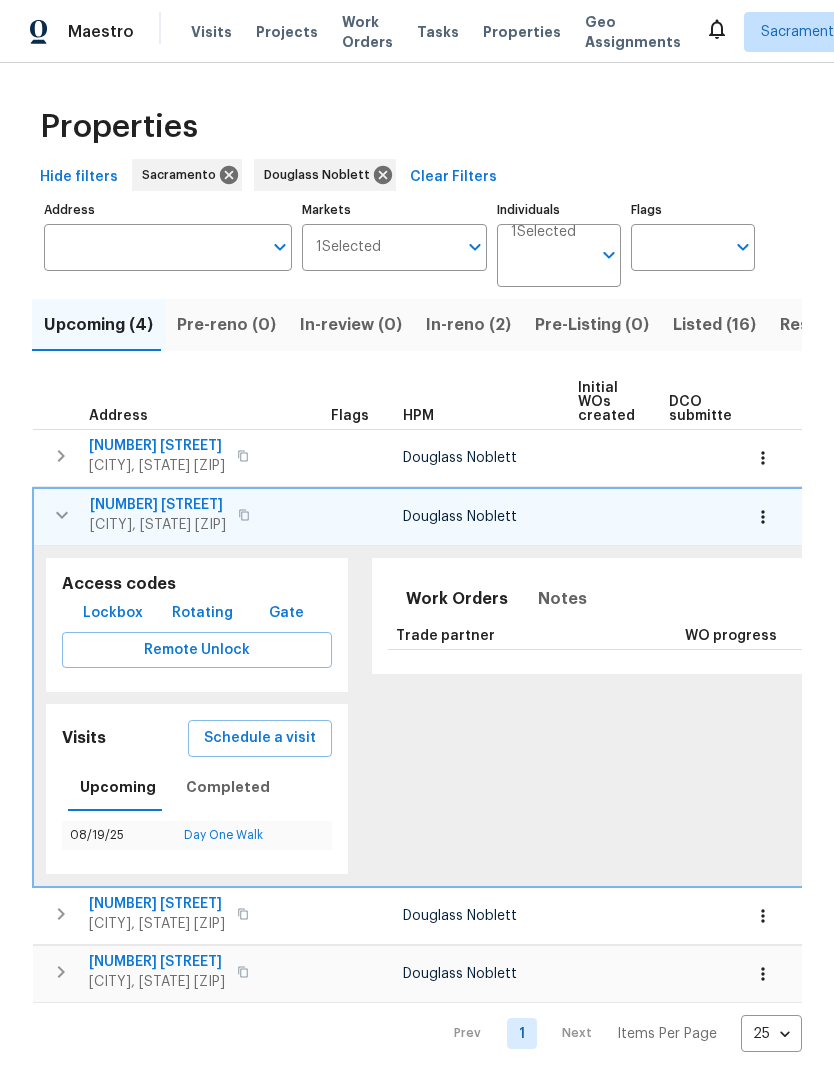 click 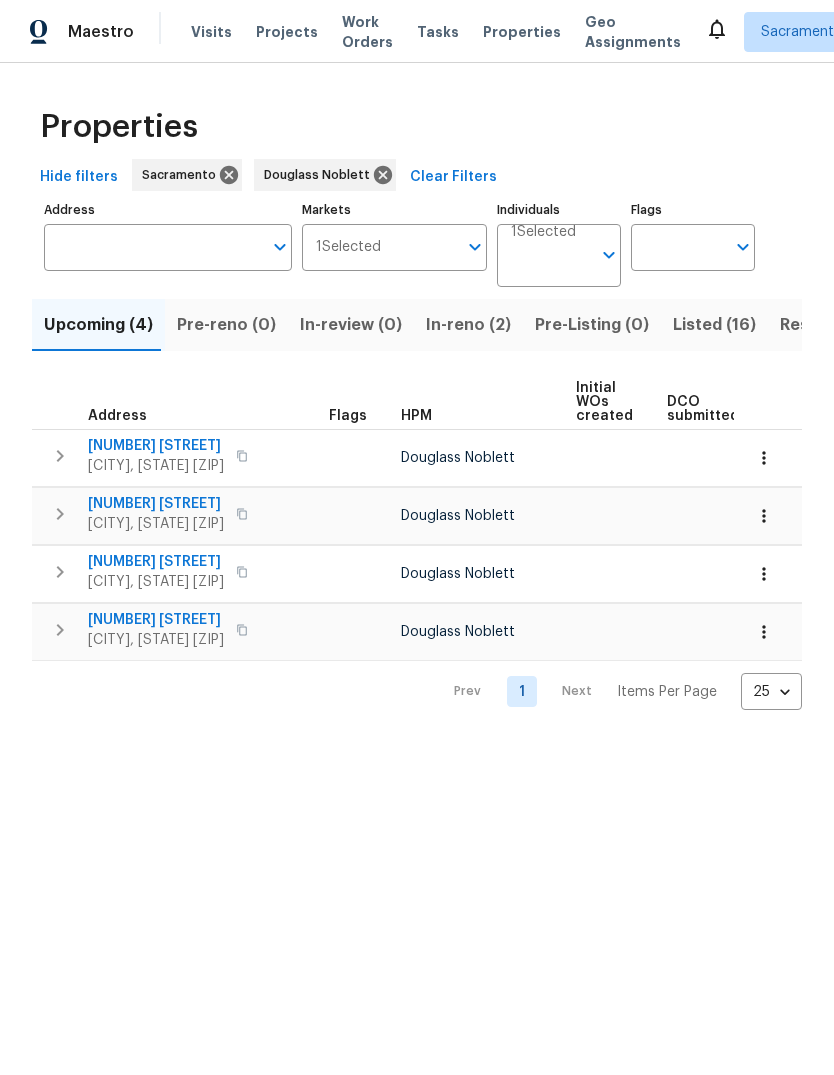 click on "Listed (16)" at bounding box center [714, 325] 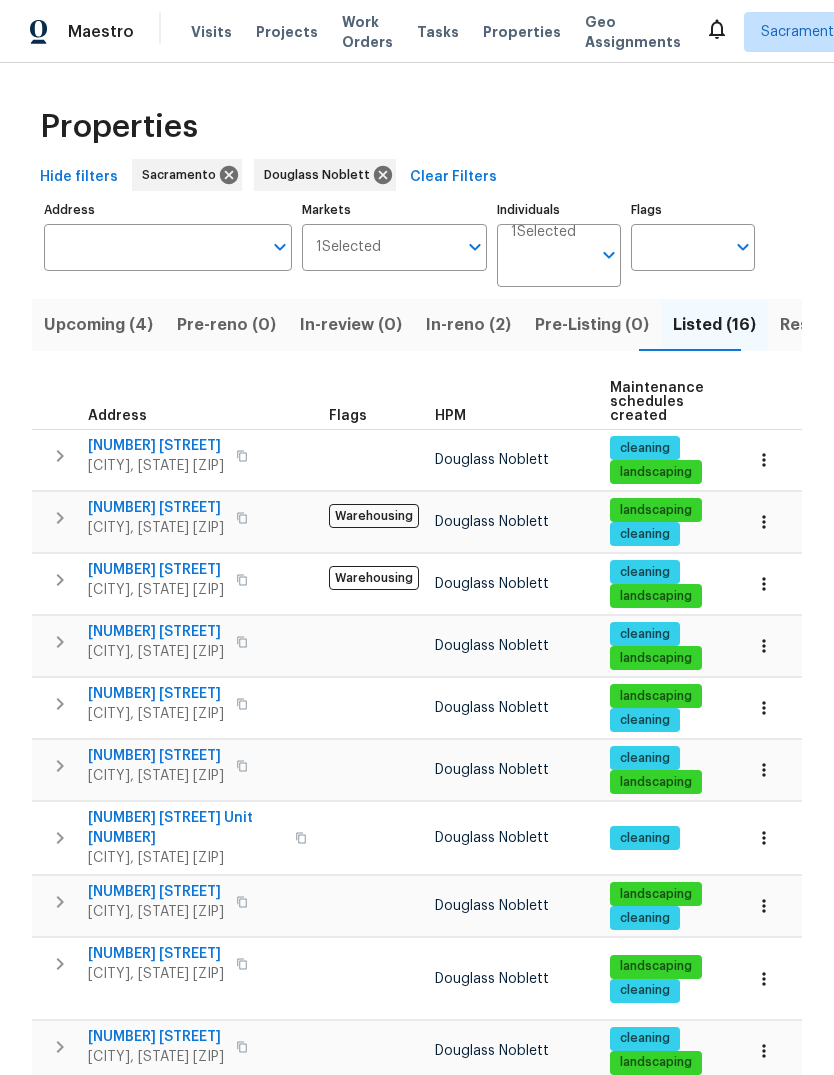 click on "Resale (5)" at bounding box center [819, 325] 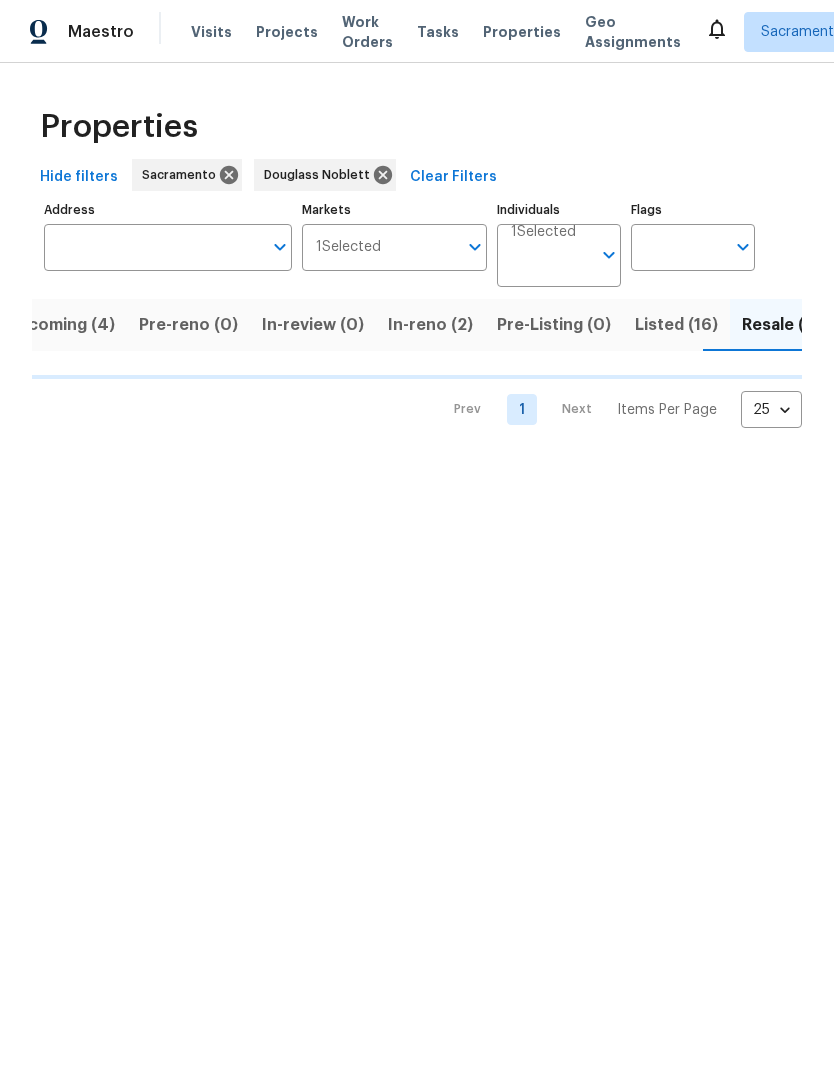 scroll, scrollTop: 0, scrollLeft: 38, axis: horizontal 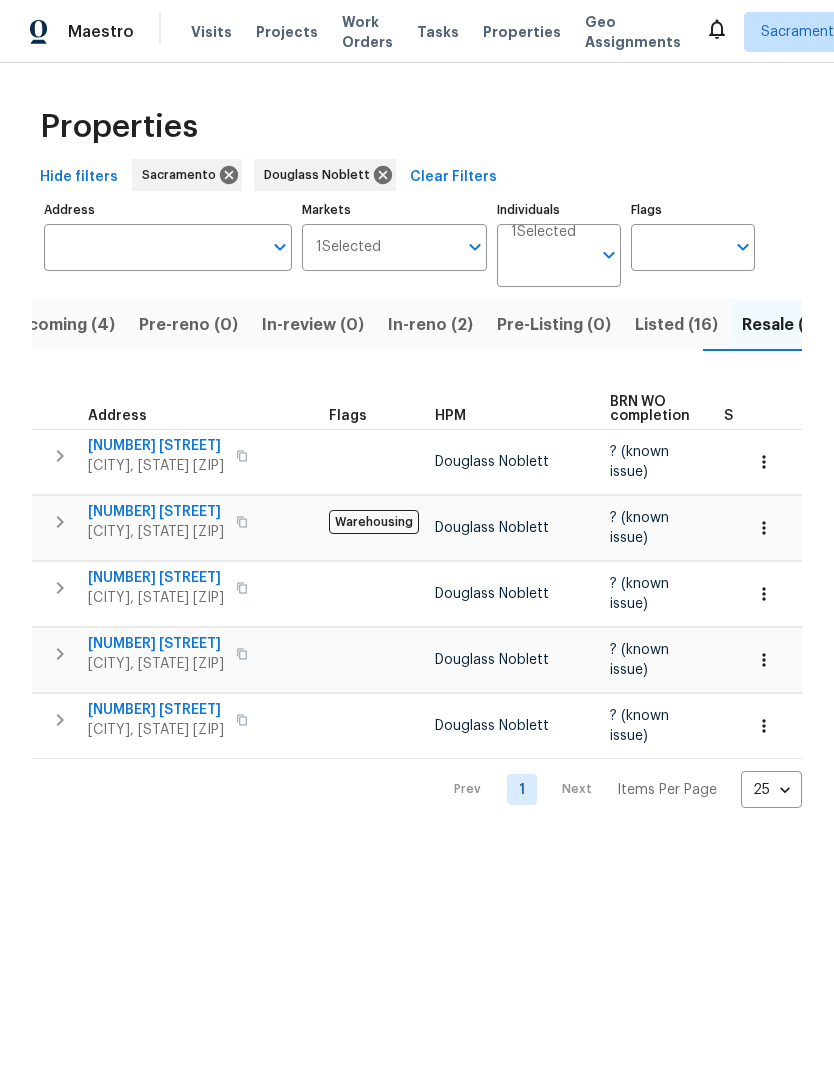 click 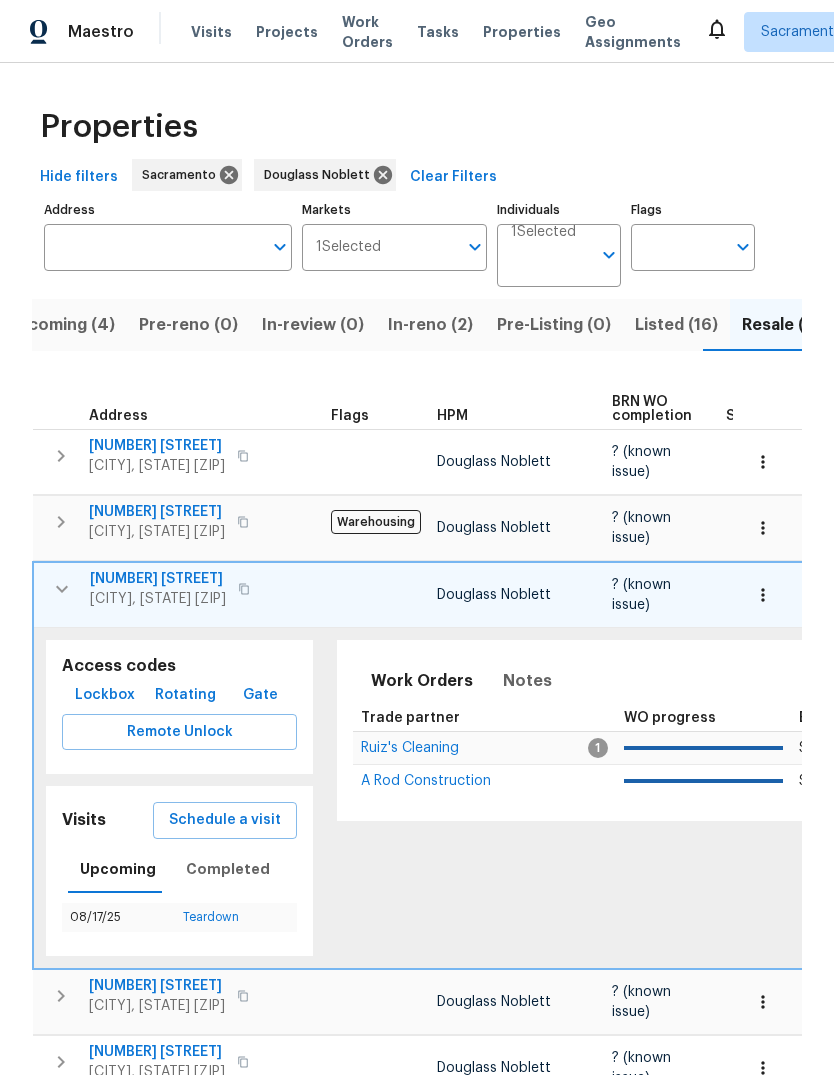 click on "Schedule a visit" at bounding box center (225, 820) 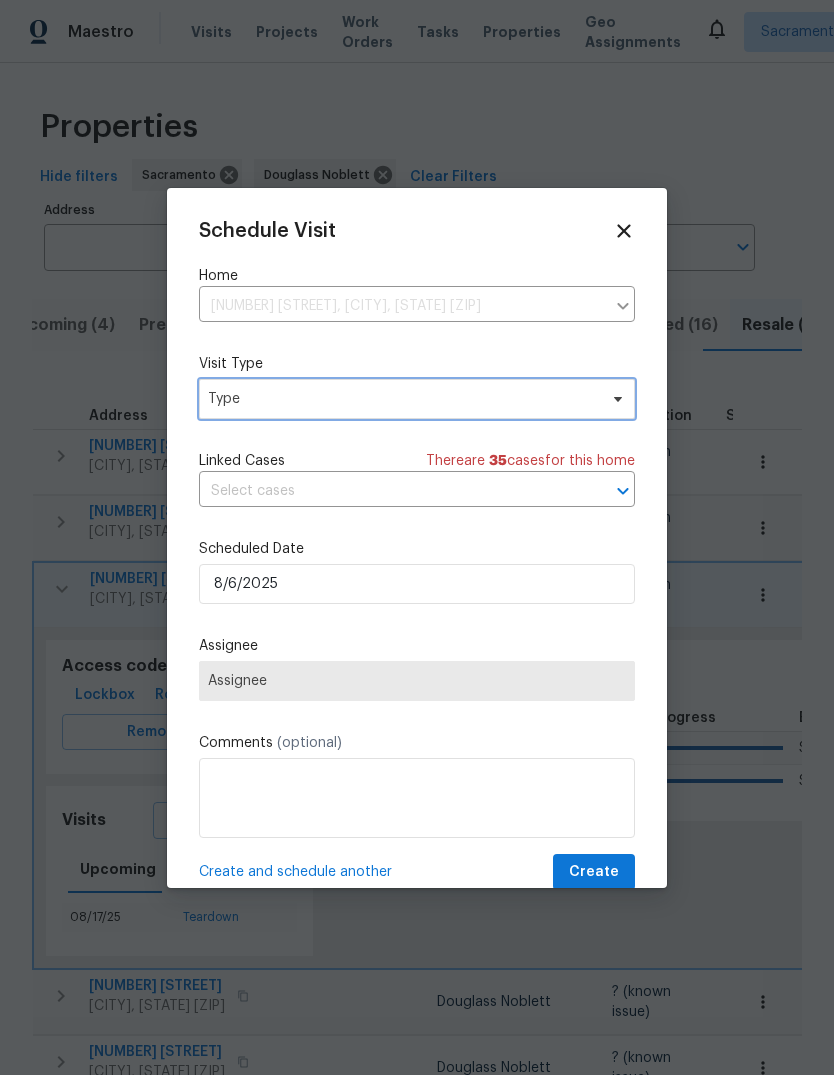 click on "Type" at bounding box center (402, 399) 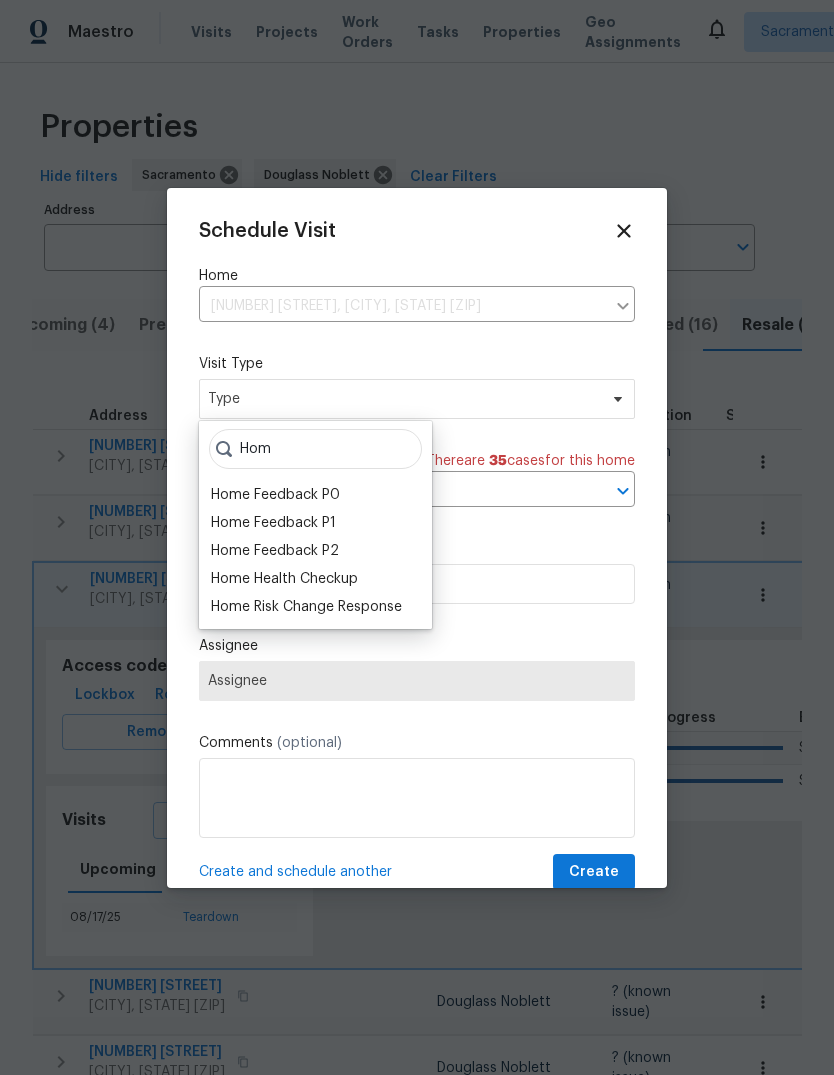 type on "Hom" 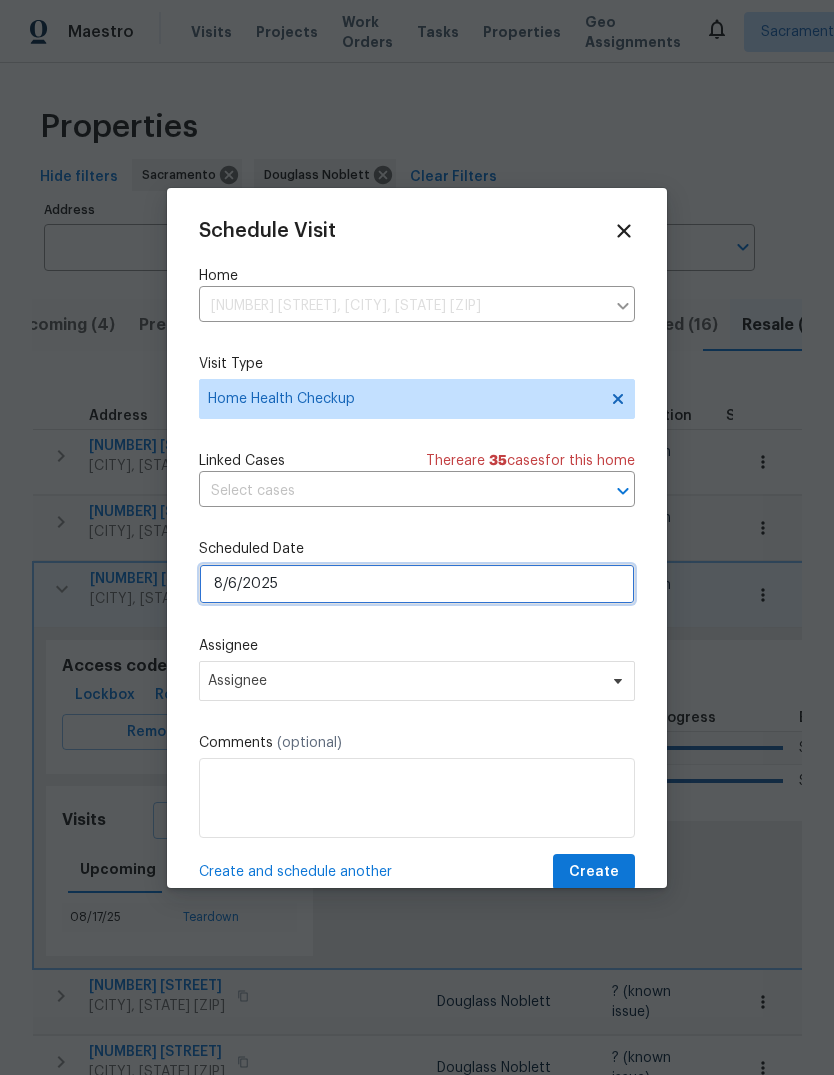 click on "8/6/2025" at bounding box center (417, 584) 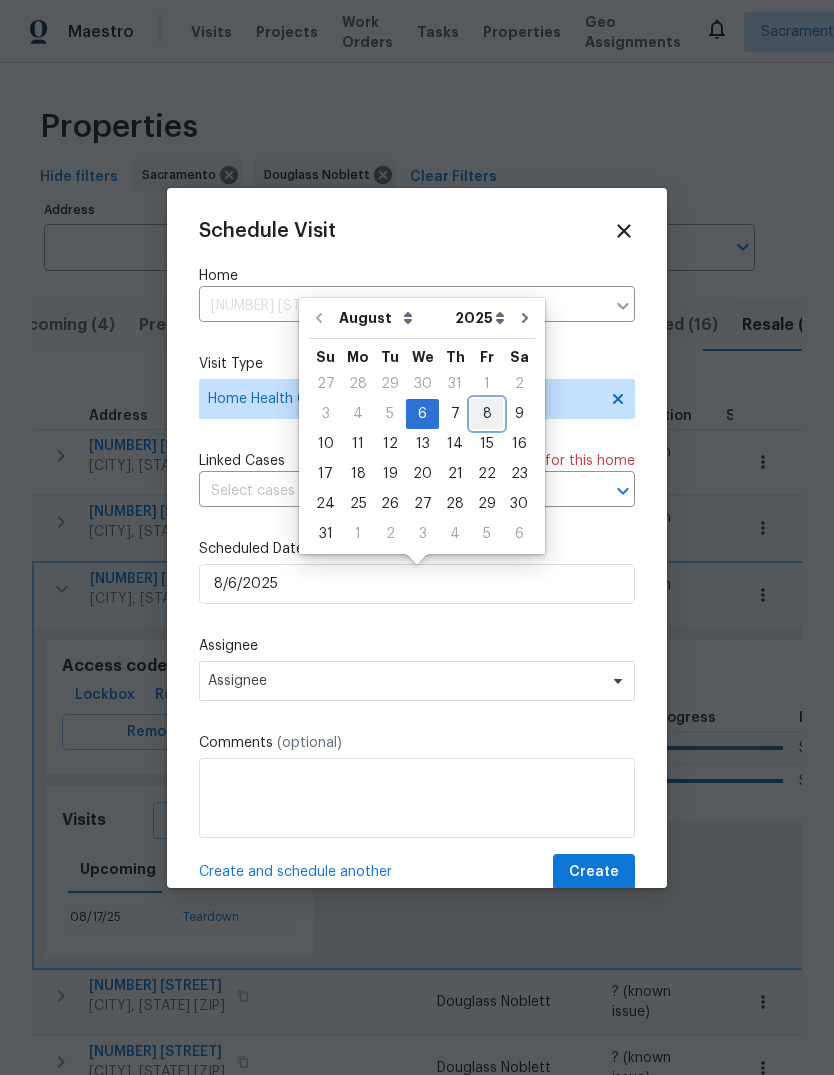 click on "8" at bounding box center [487, 414] 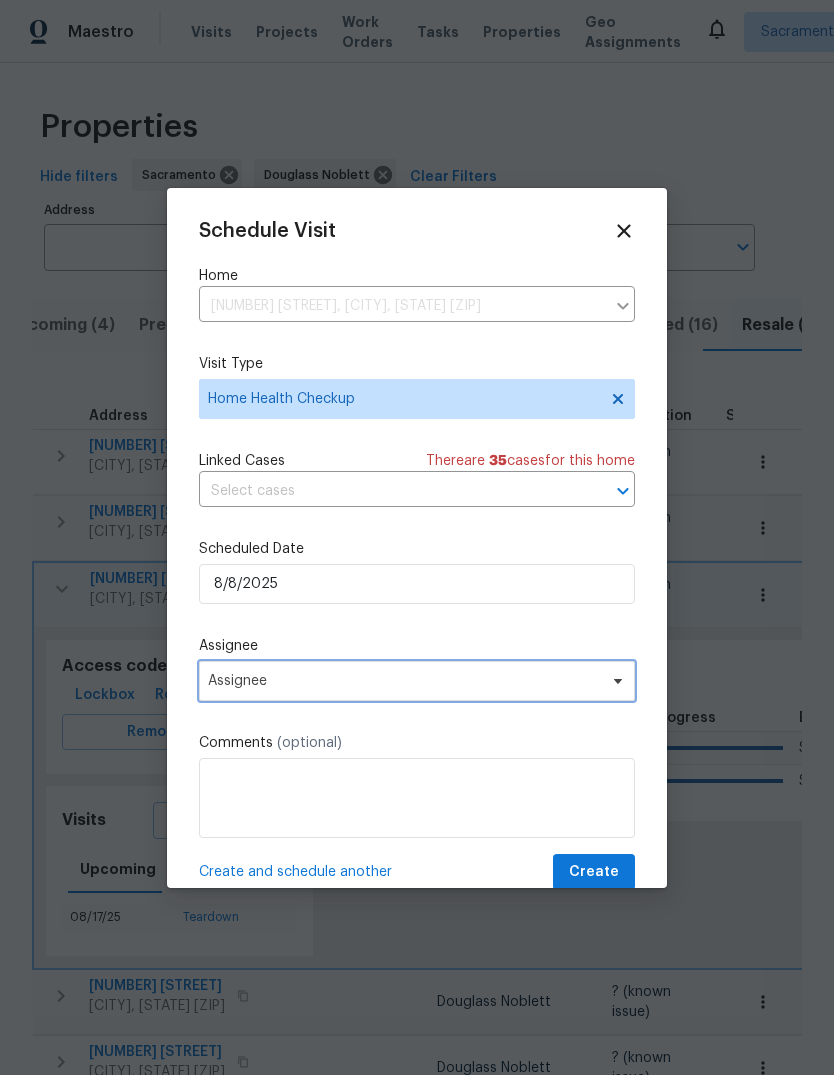 click 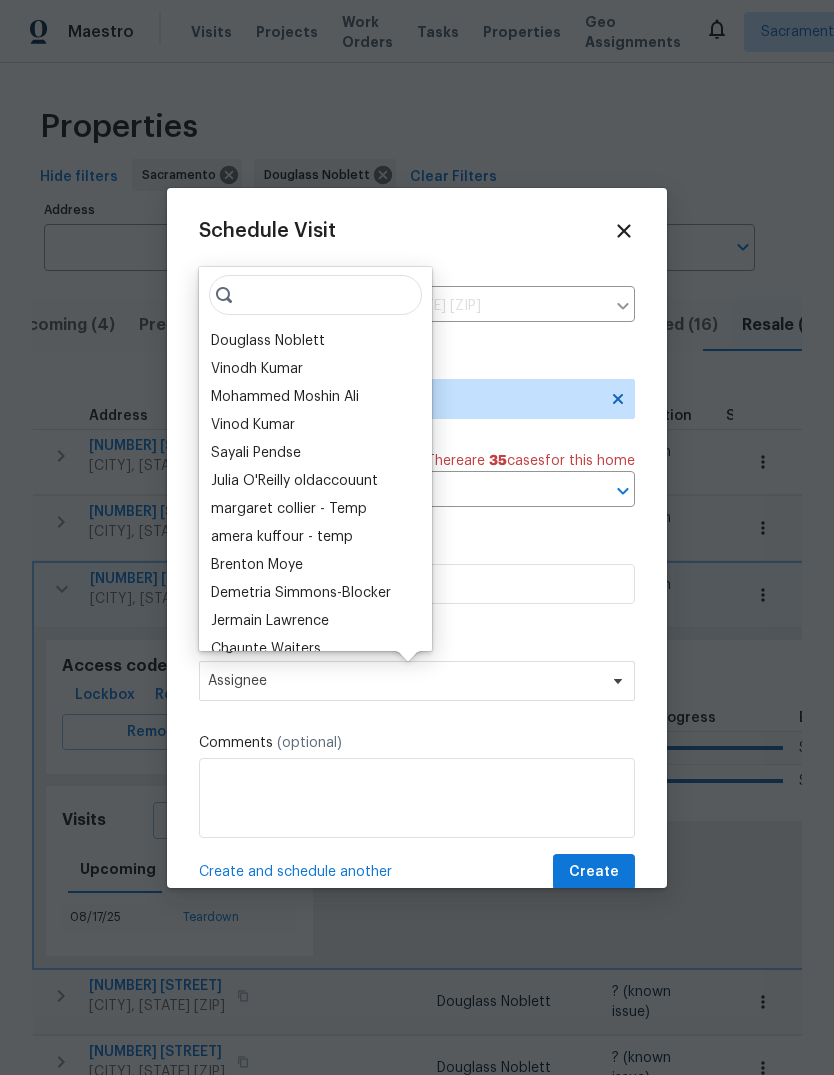 click on "Douglass Noblett" at bounding box center (315, 341) 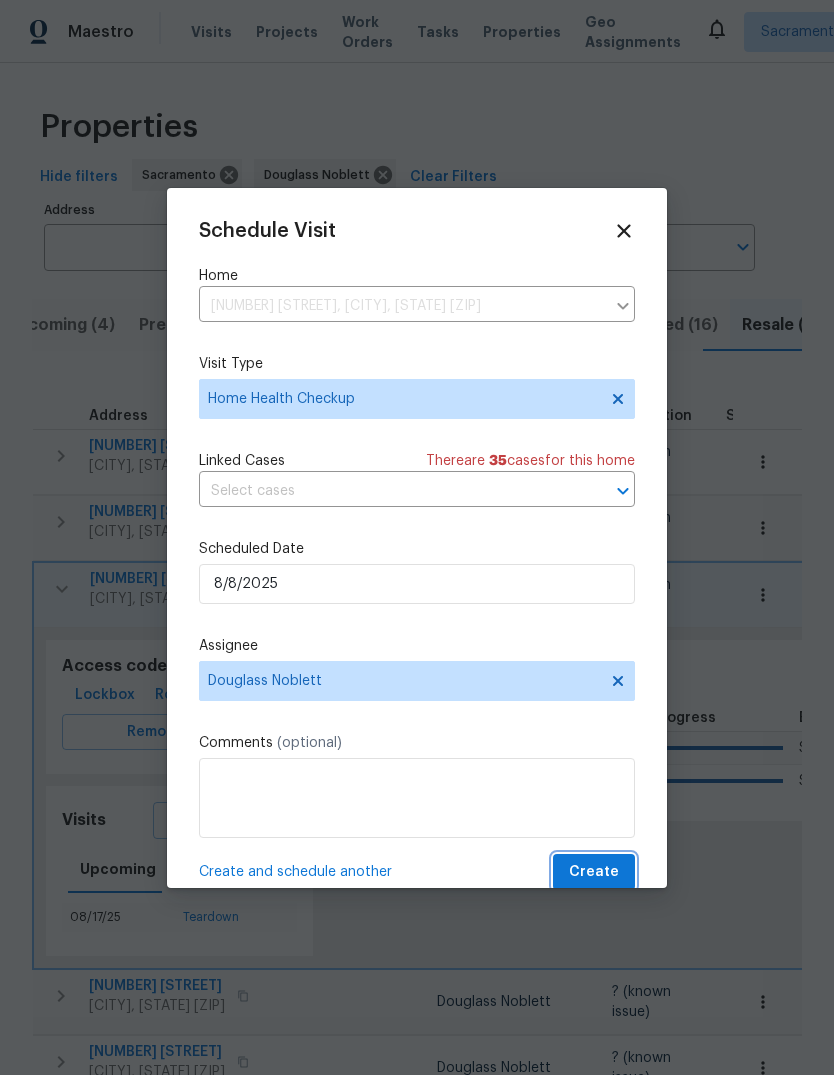 click on "Create" at bounding box center [594, 872] 